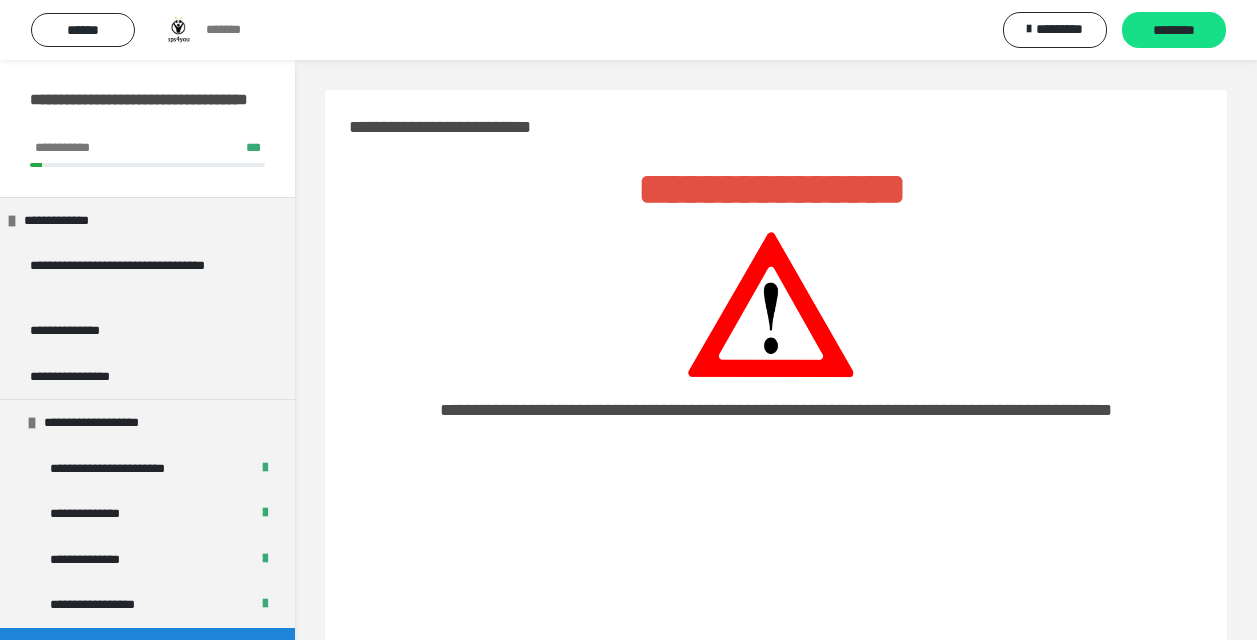 scroll, scrollTop: 419, scrollLeft: 0, axis: vertical 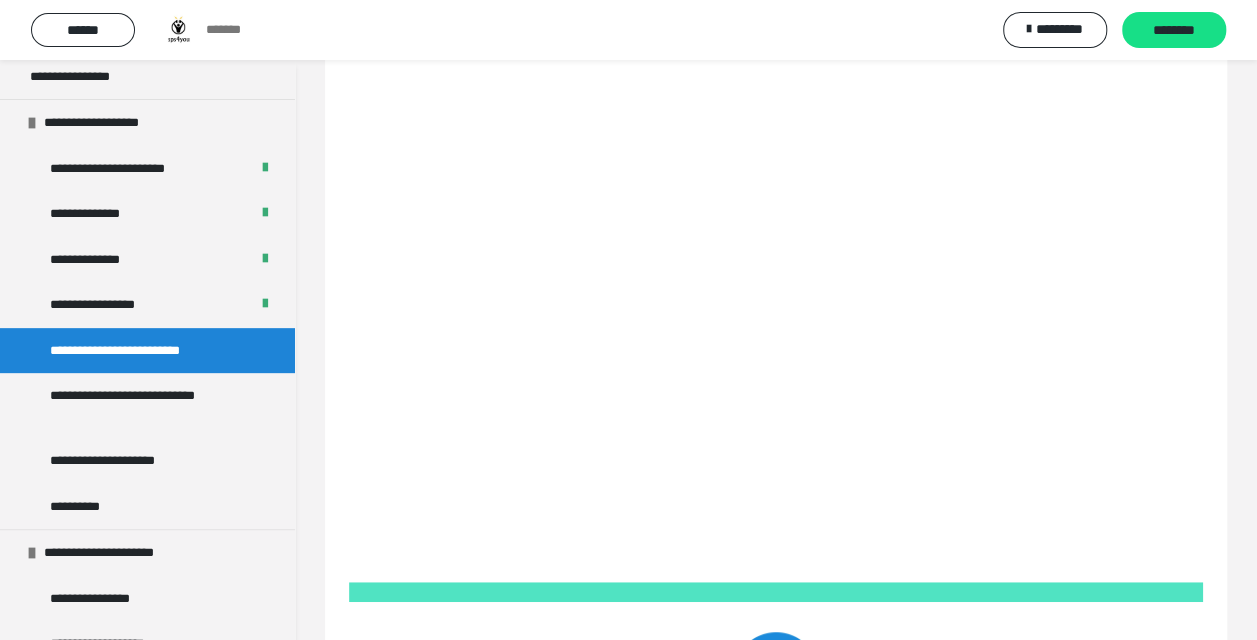 click on "****** ******* ********* ********" at bounding box center (628, 30) 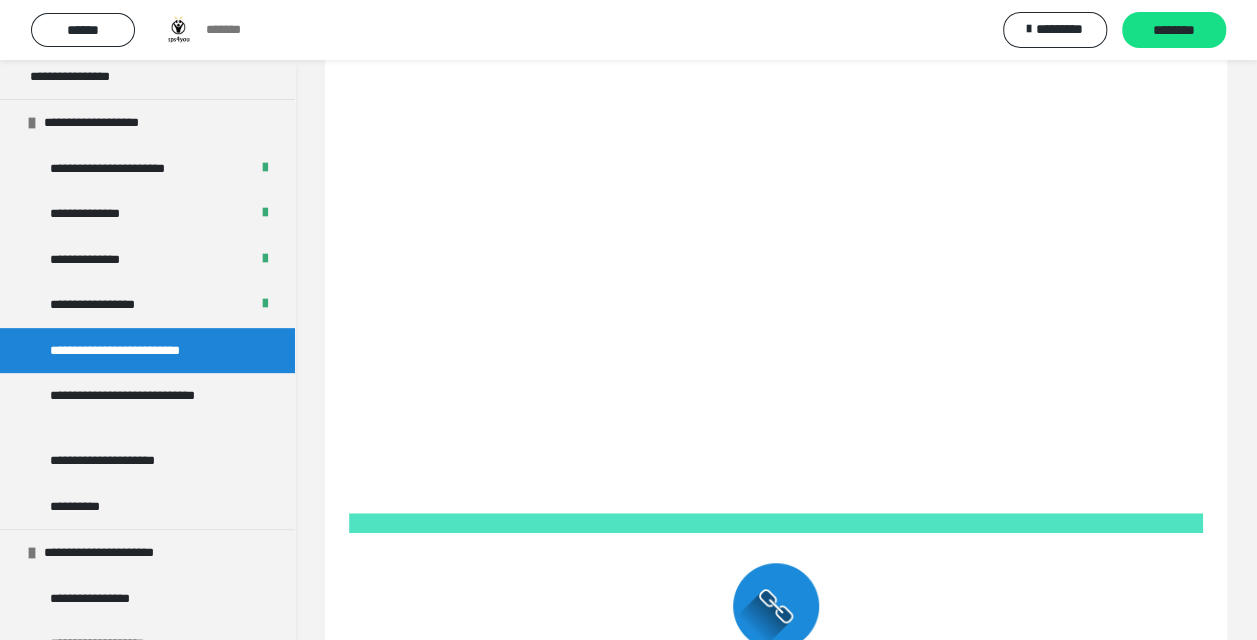 scroll, scrollTop: 519, scrollLeft: 0, axis: vertical 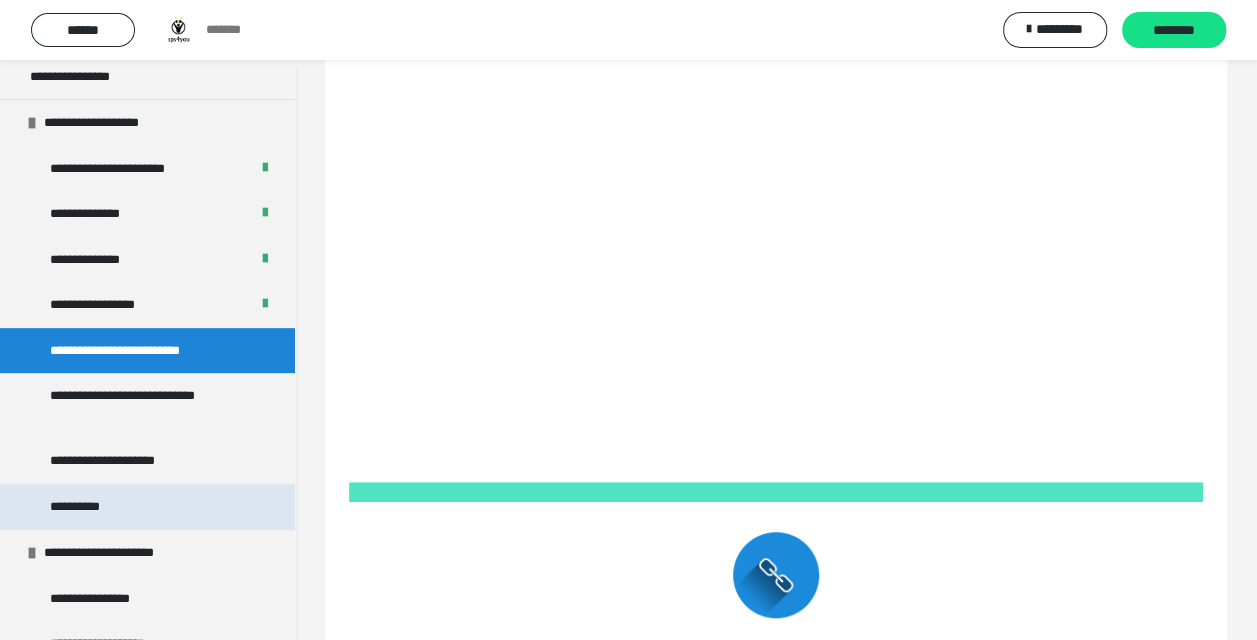 click on "**********" at bounding box center [78, 507] 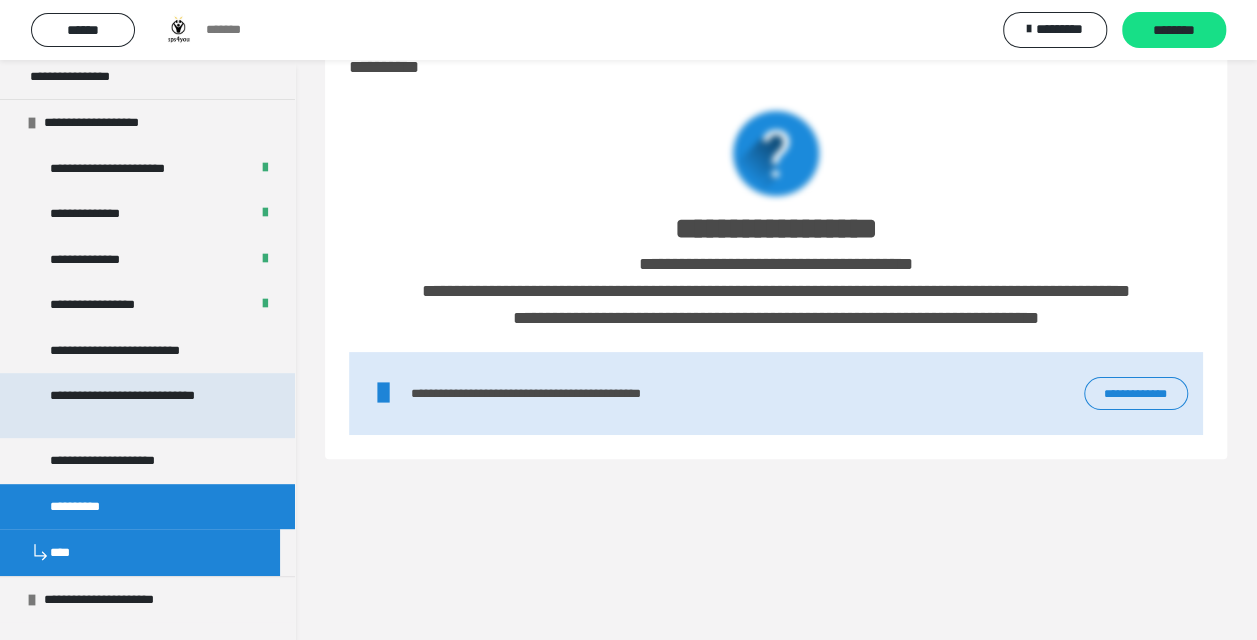 scroll, scrollTop: 60, scrollLeft: 0, axis: vertical 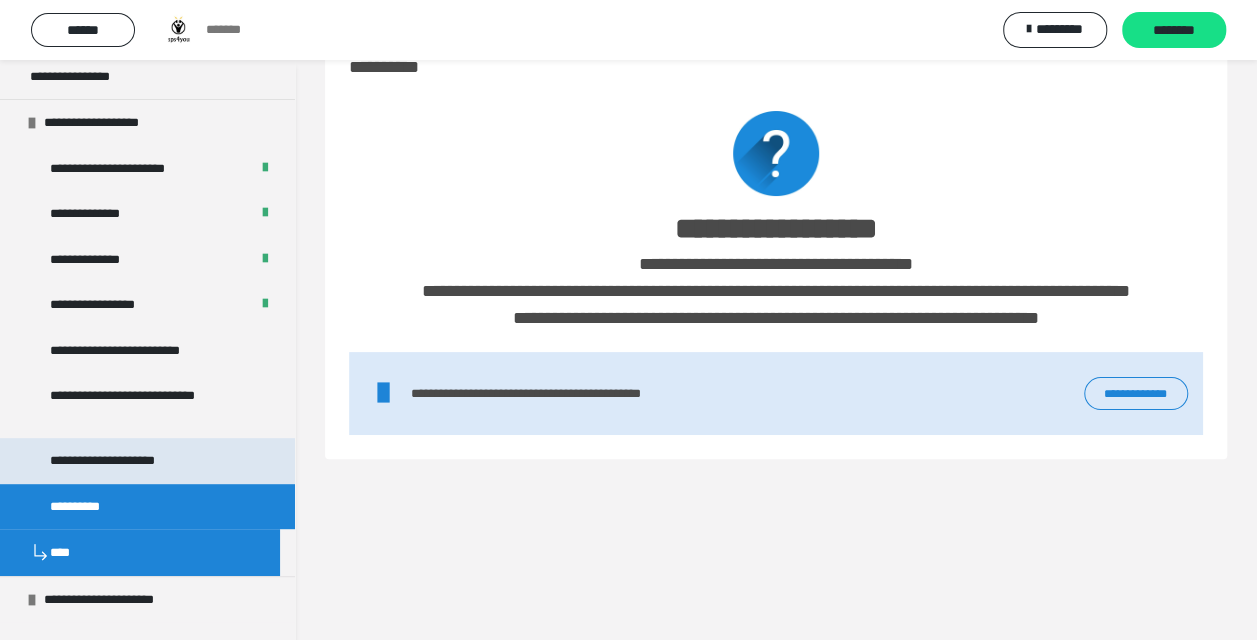 click on "**********" at bounding box center (126, 461) 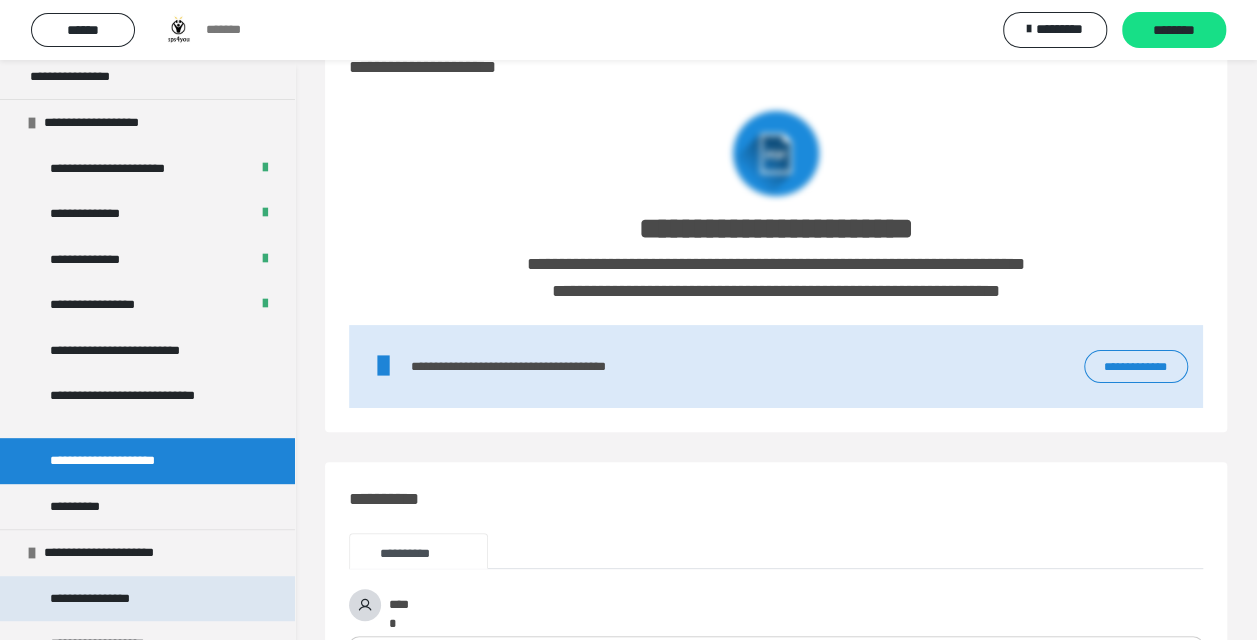 scroll, scrollTop: 519, scrollLeft: 0, axis: vertical 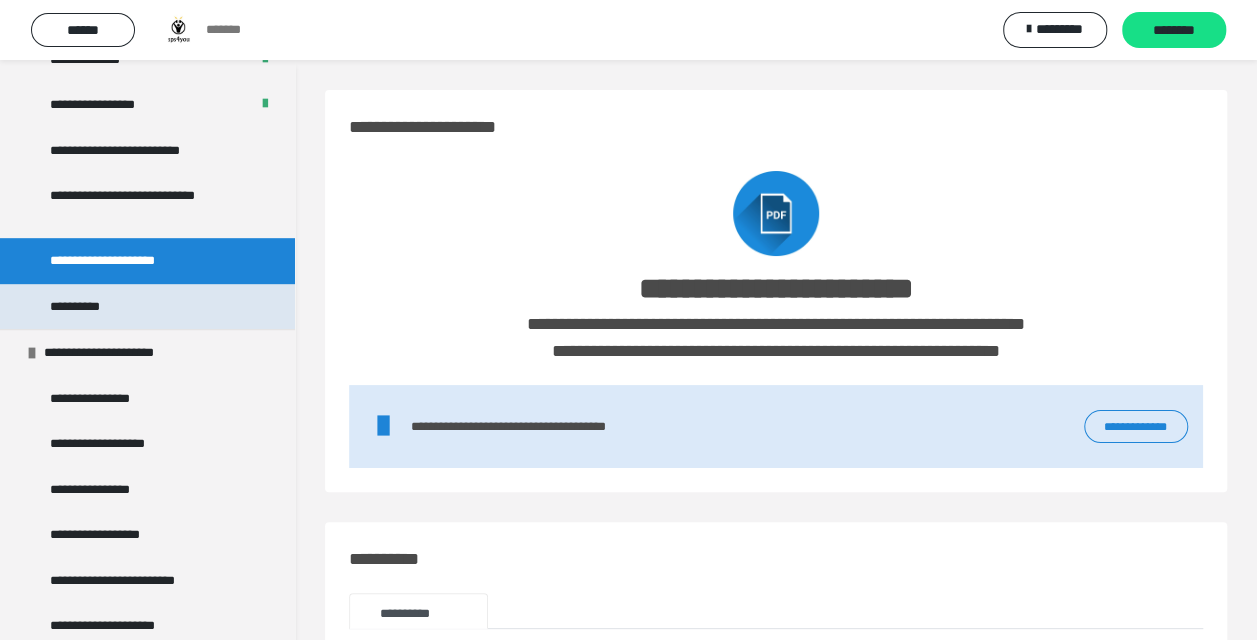click on "**********" at bounding box center (147, 307) 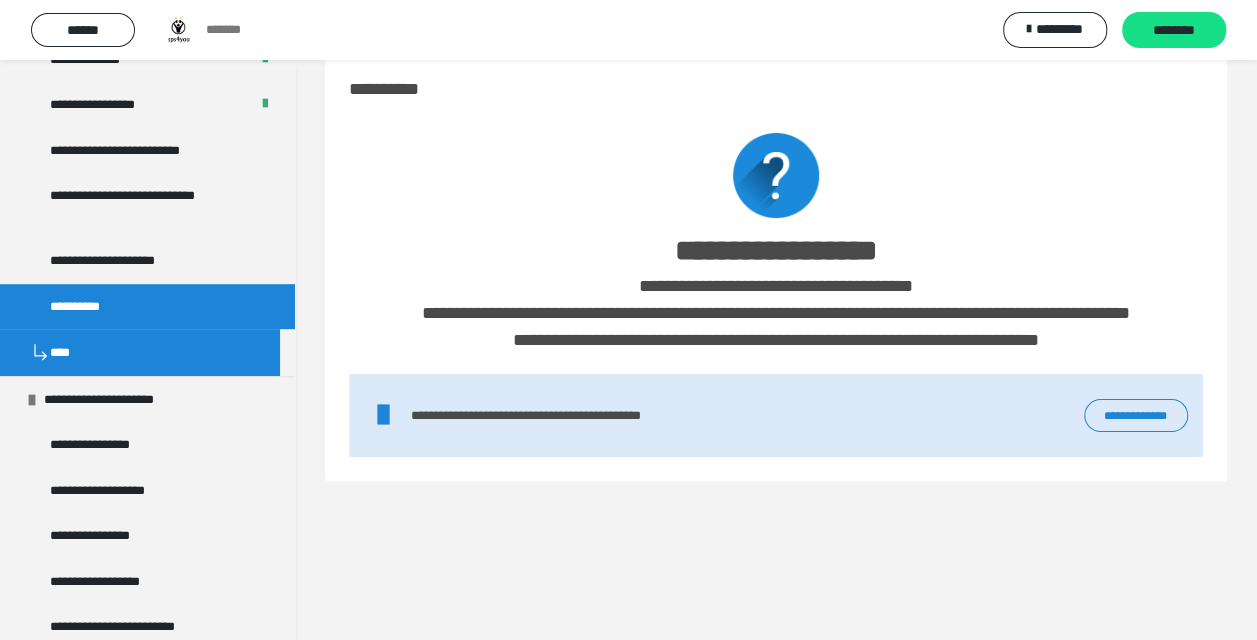 scroll, scrollTop: 60, scrollLeft: 0, axis: vertical 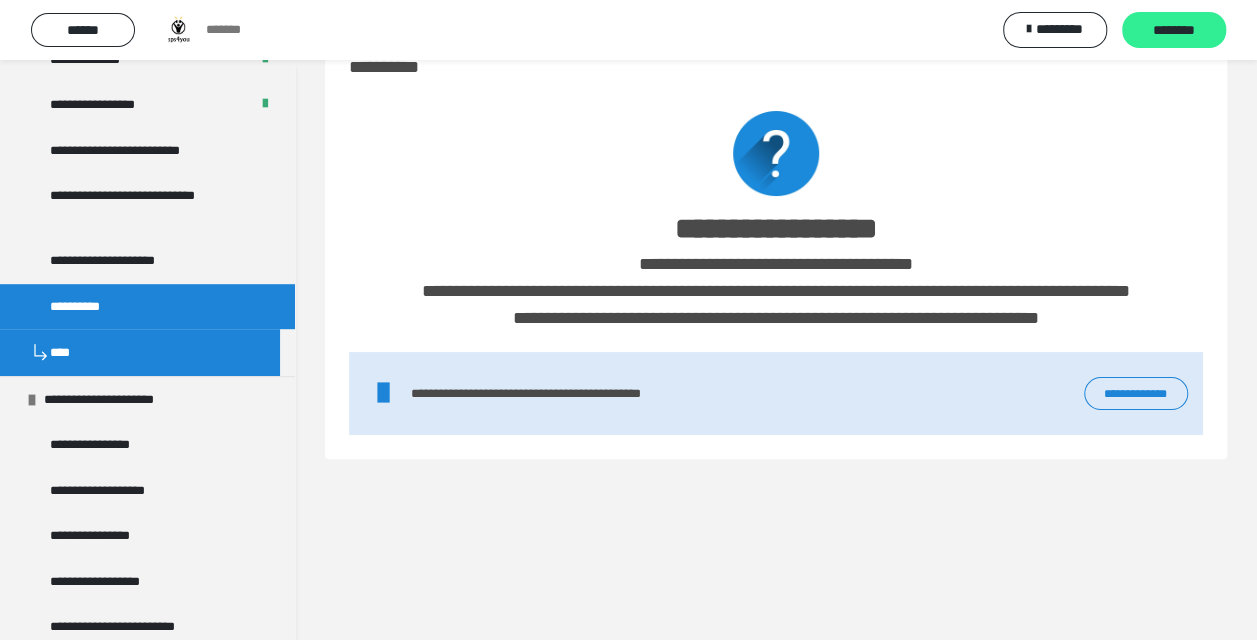click on "********" at bounding box center [1174, 30] 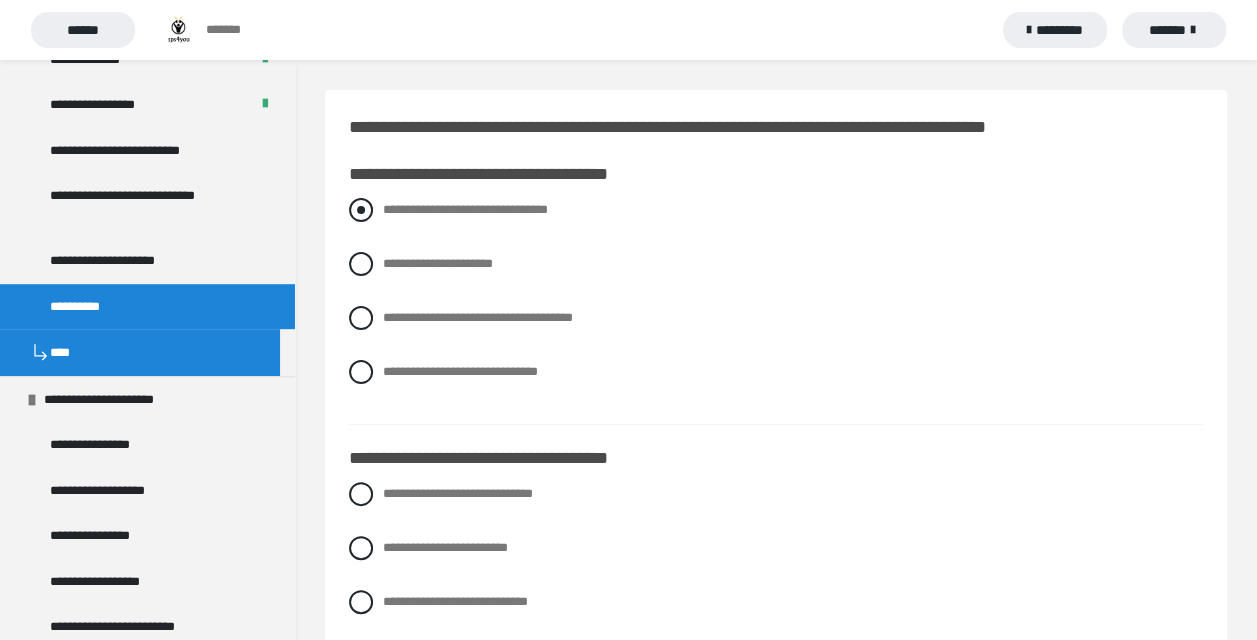 click on "**********" at bounding box center (465, 209) 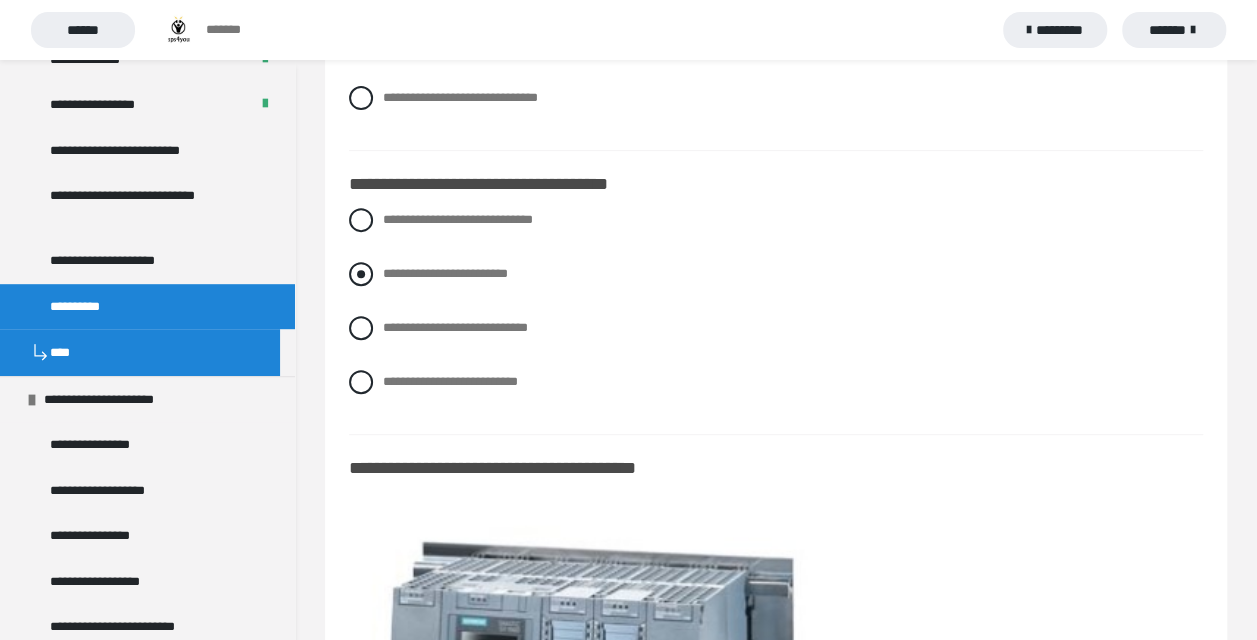 scroll, scrollTop: 300, scrollLeft: 0, axis: vertical 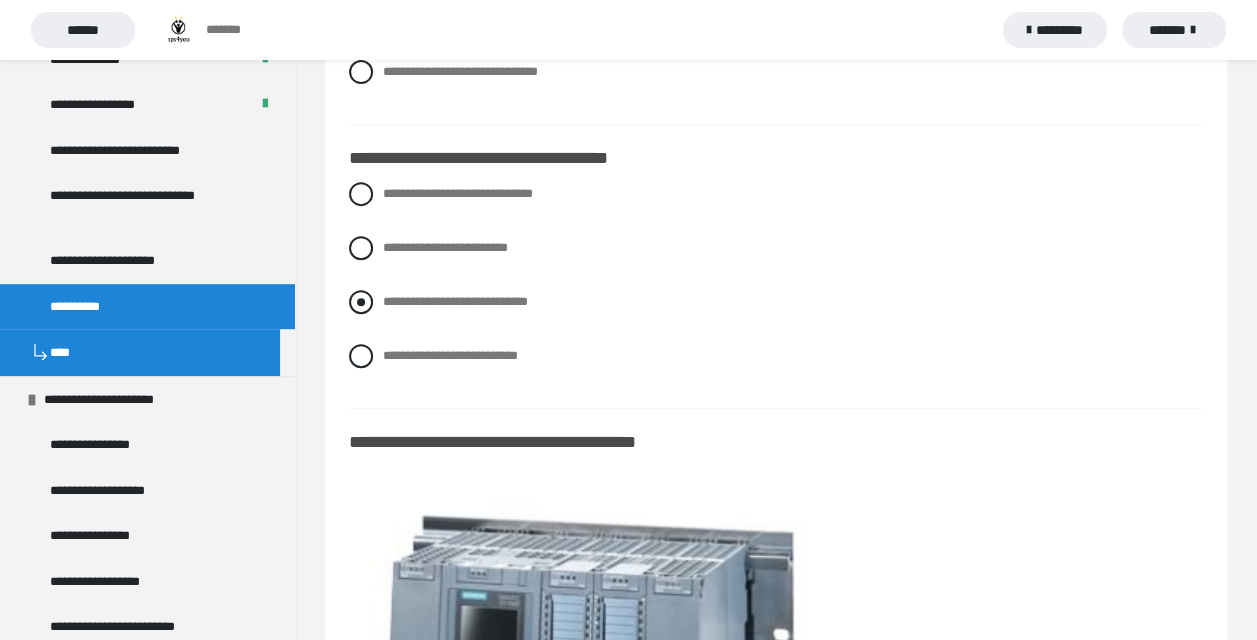 click on "**********" at bounding box center (455, 301) 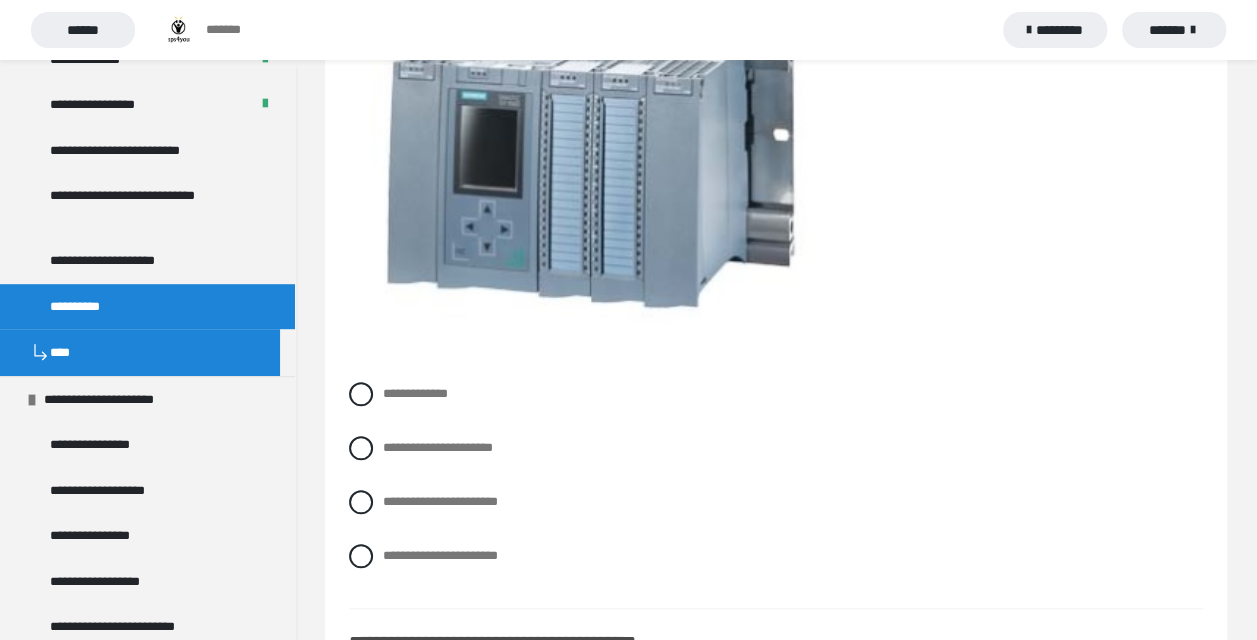 scroll, scrollTop: 700, scrollLeft: 0, axis: vertical 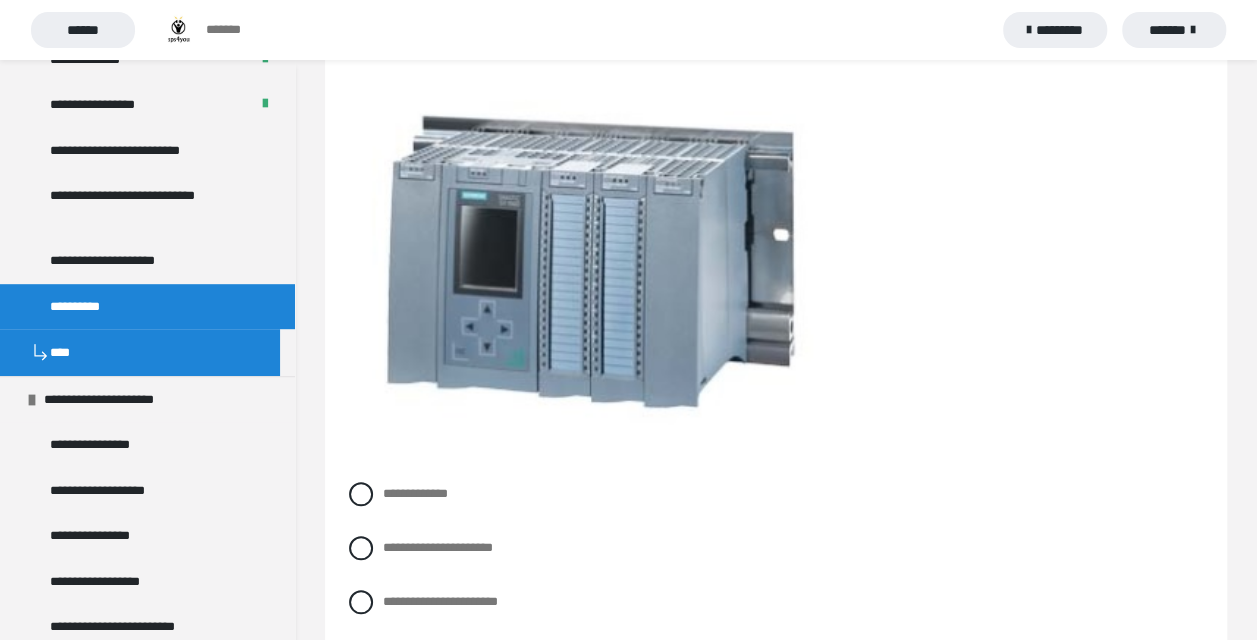 click at bounding box center (594, 264) 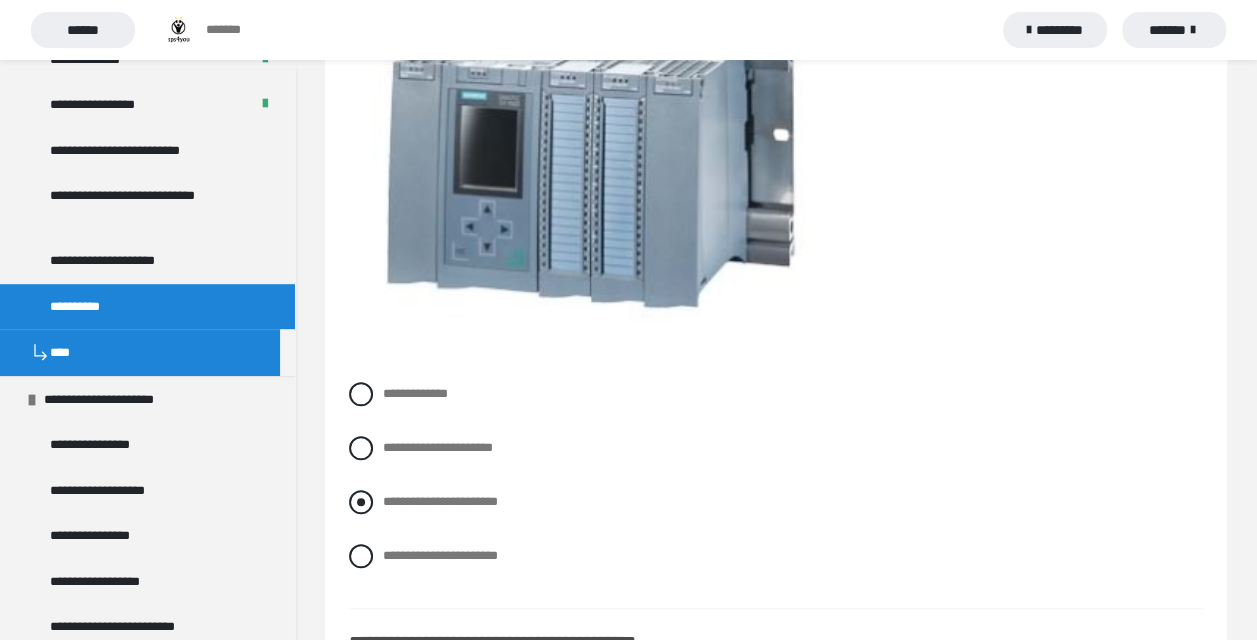 click on "**********" at bounding box center (440, 501) 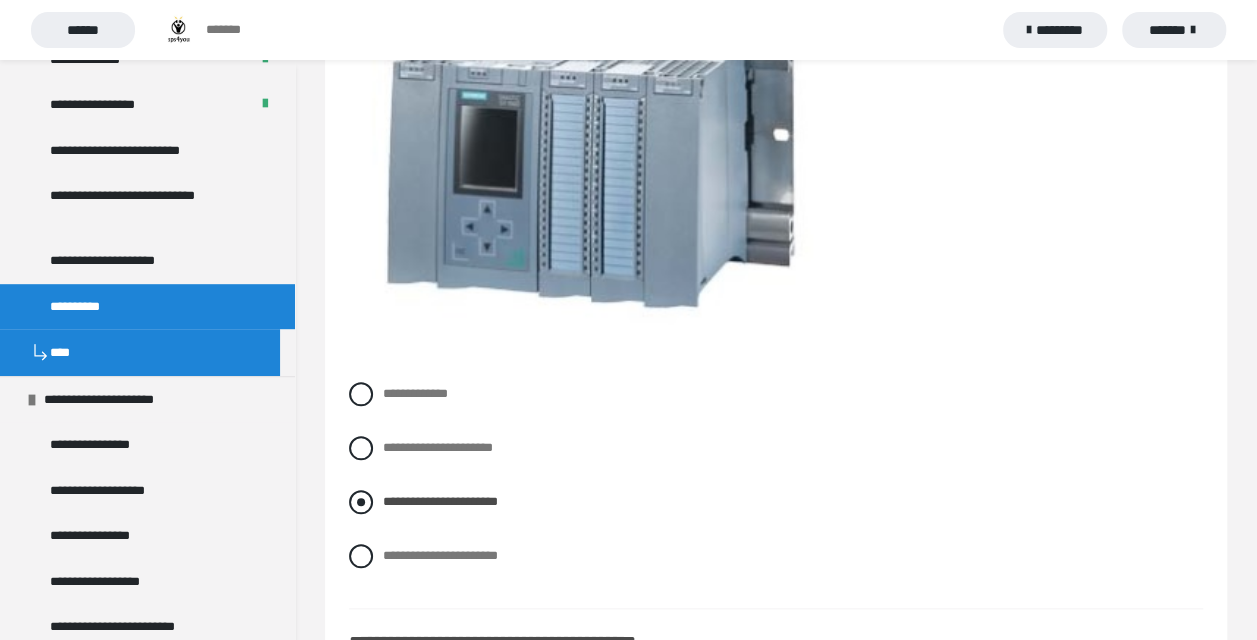 click on "**********" at bounding box center (440, 501) 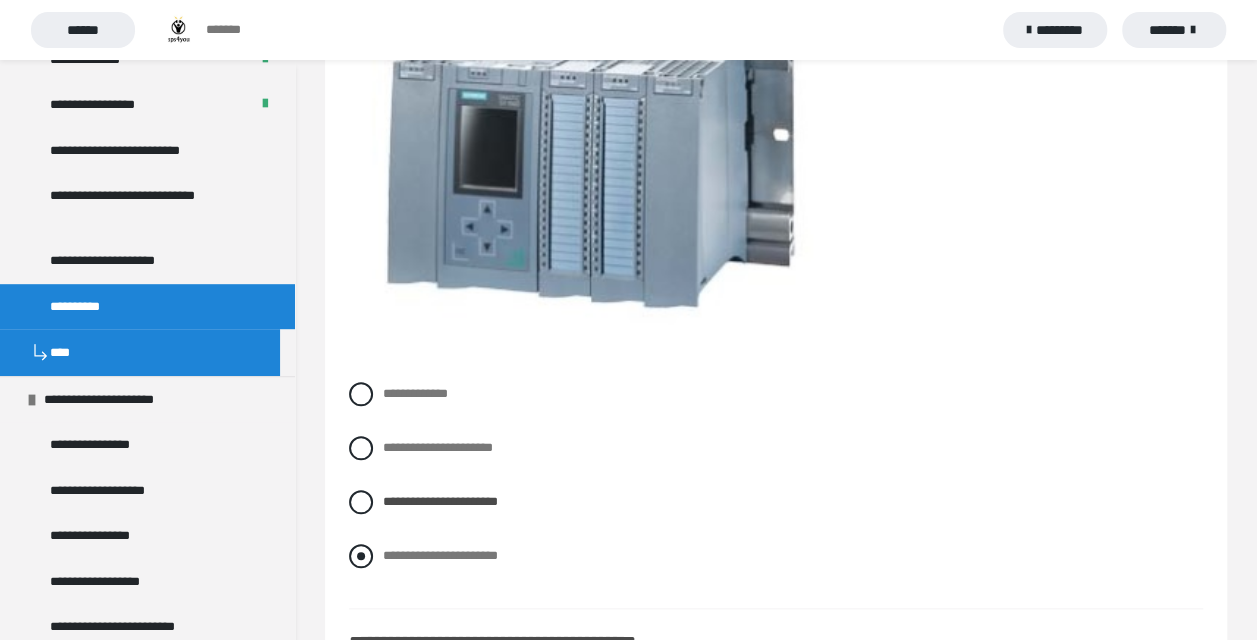 click on "**********" at bounding box center [440, 555] 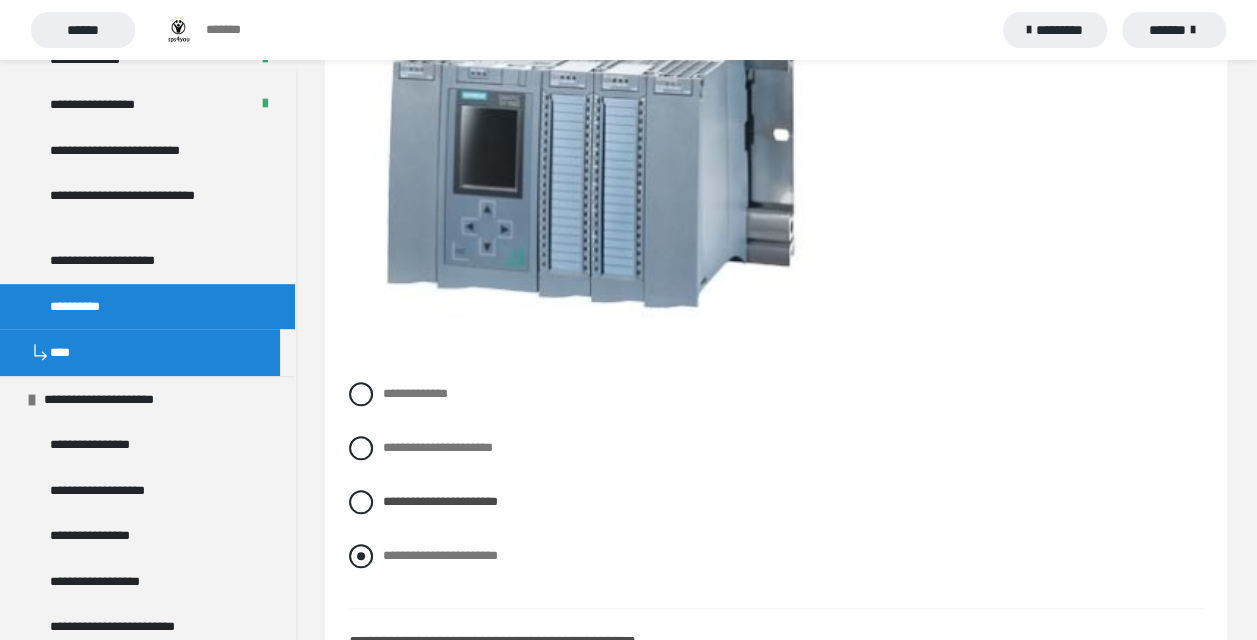 radio on "****" 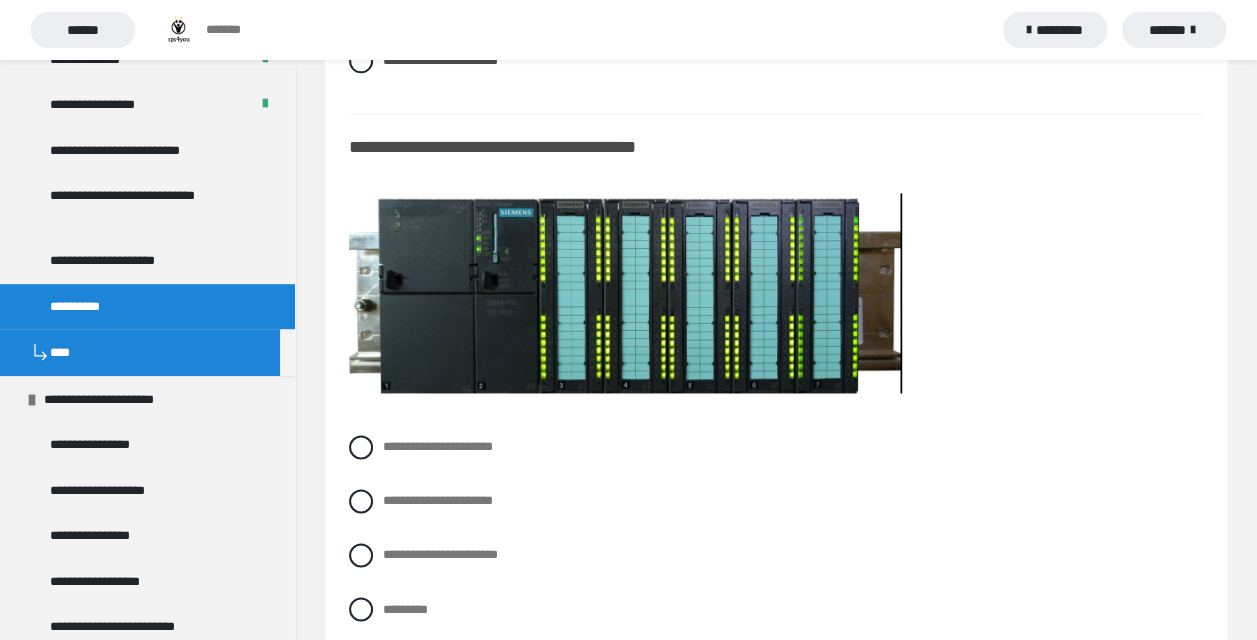 scroll, scrollTop: 1300, scrollLeft: 0, axis: vertical 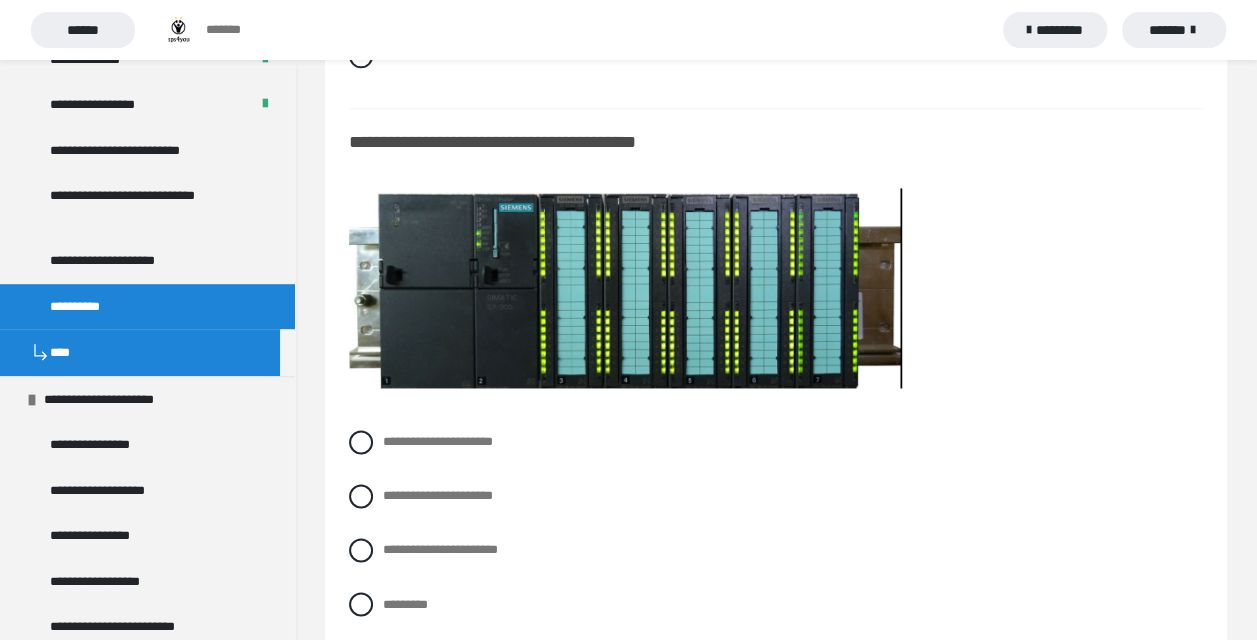 click on "**********" at bounding box center [776, 538] 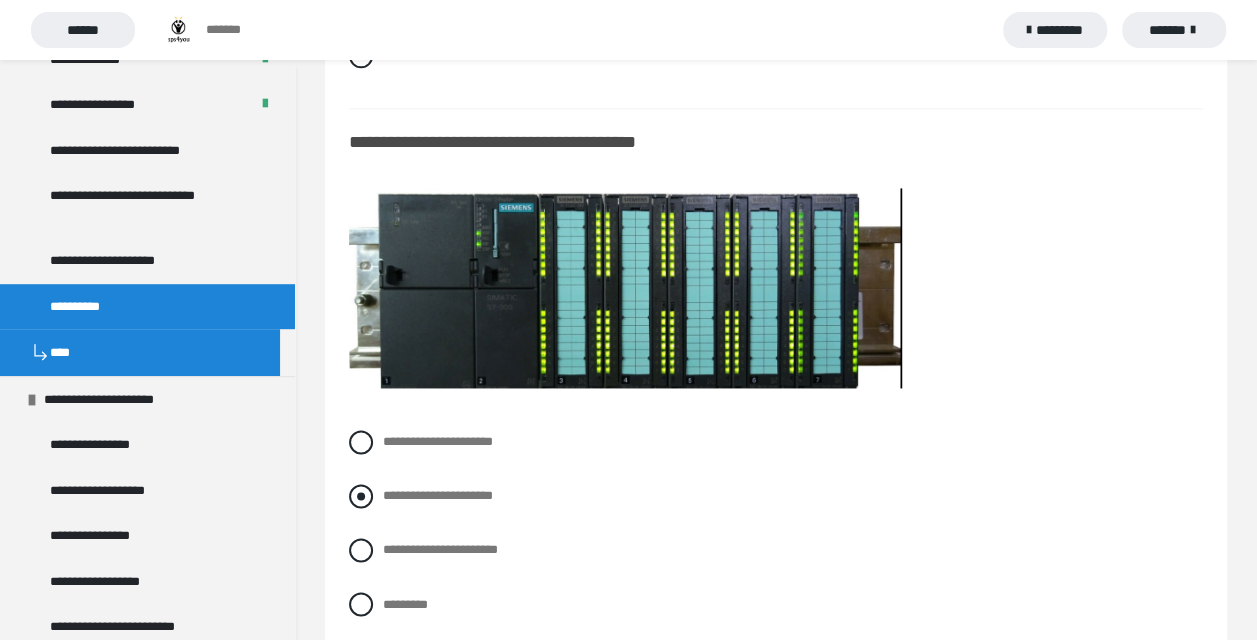 click on "**********" at bounding box center (438, 495) 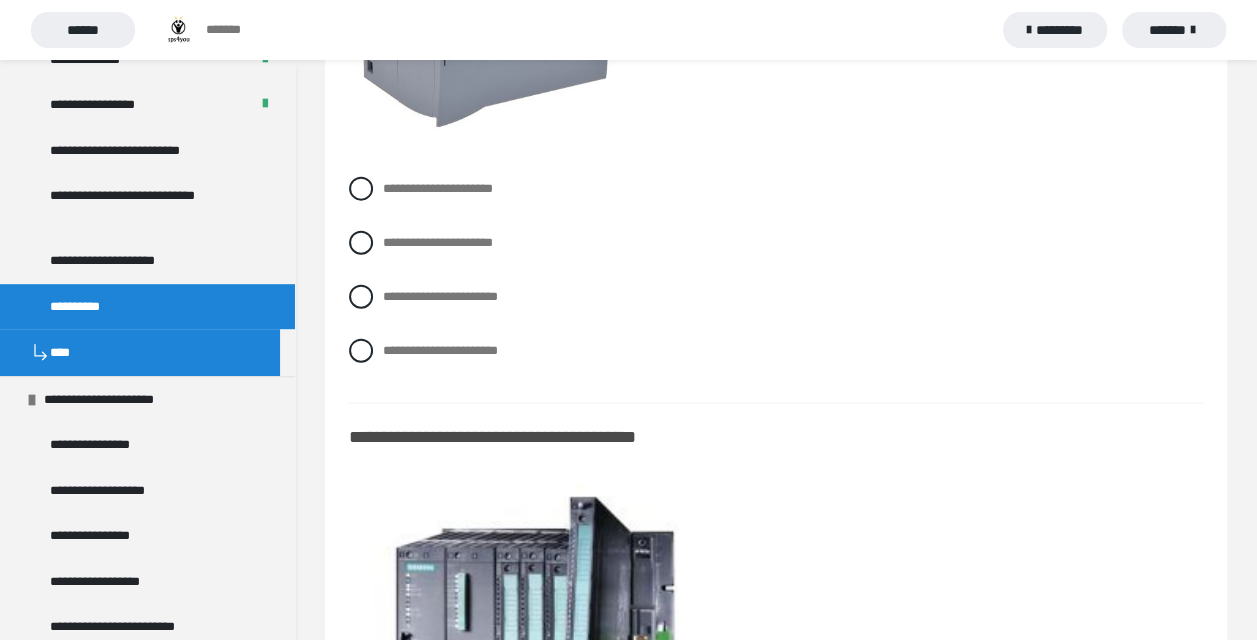 scroll, scrollTop: 2200, scrollLeft: 0, axis: vertical 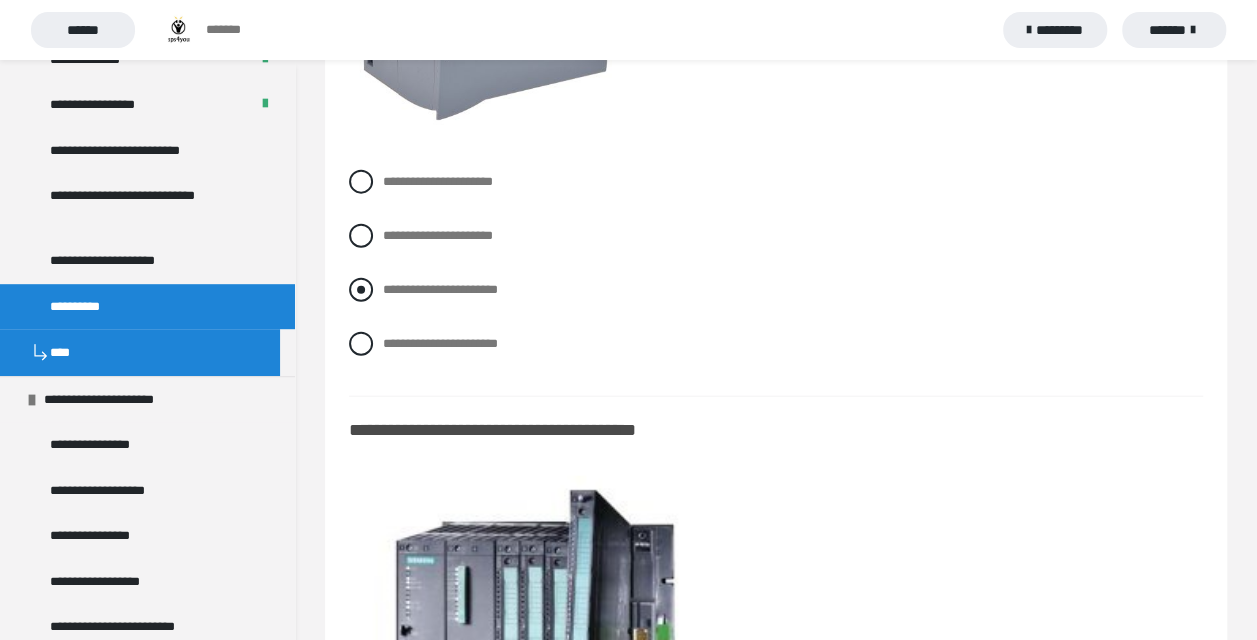 click on "**********" at bounding box center (440, 289) 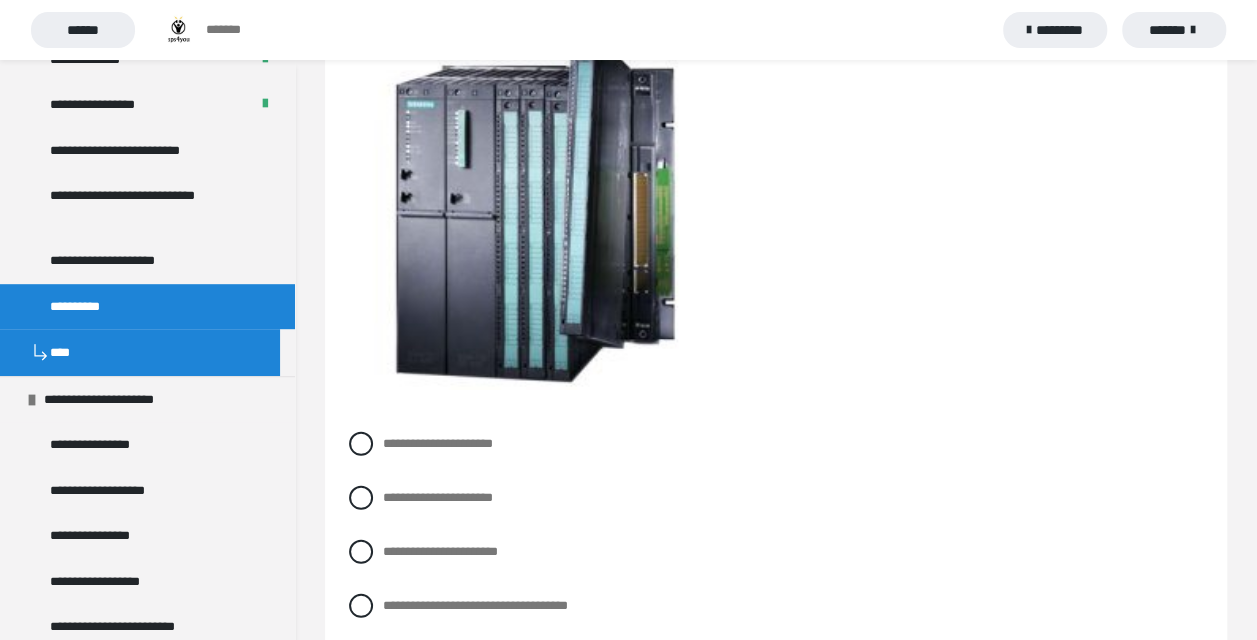 scroll, scrollTop: 2700, scrollLeft: 0, axis: vertical 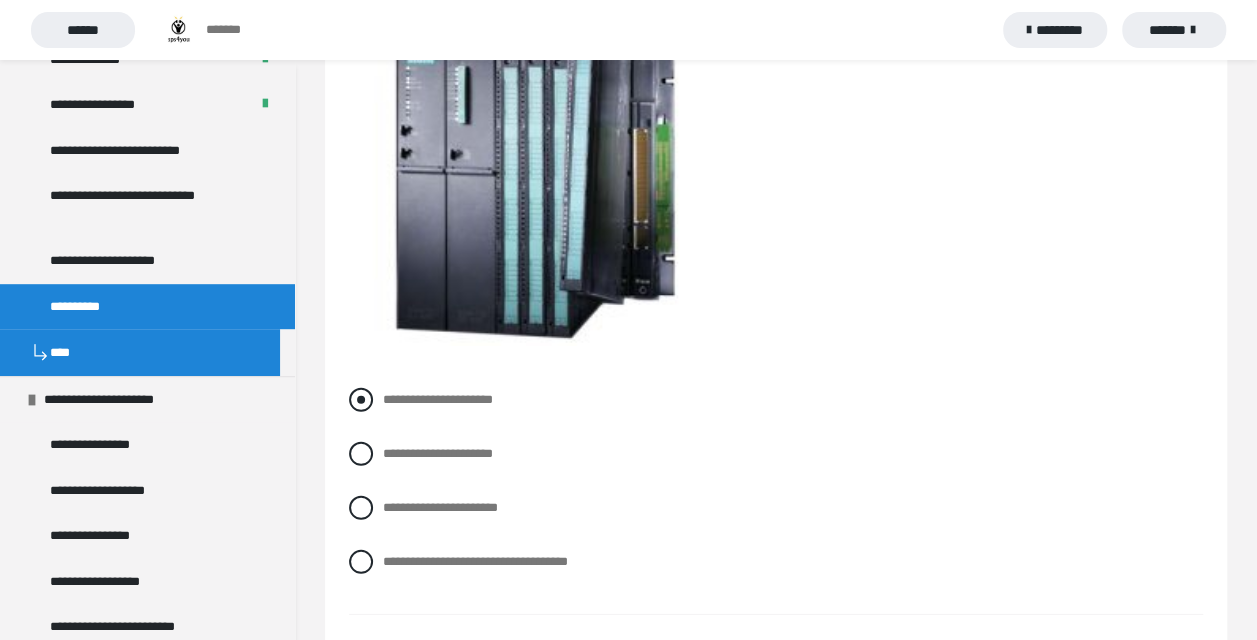 click on "**********" at bounding box center [438, 399] 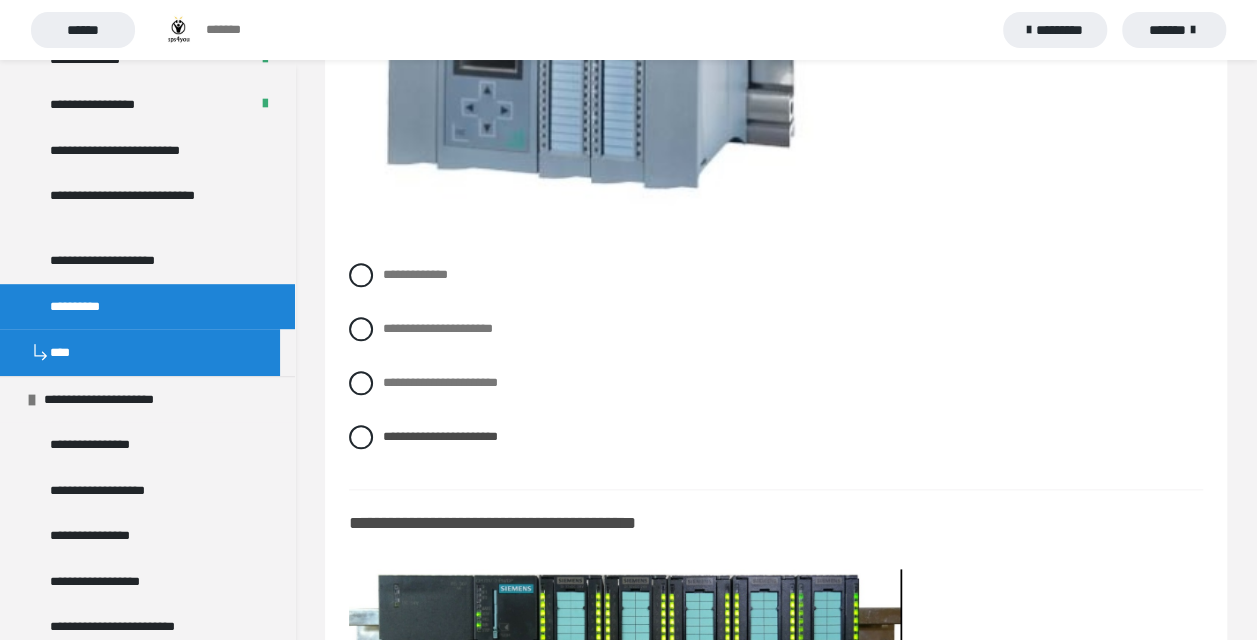 scroll, scrollTop: 800, scrollLeft: 0, axis: vertical 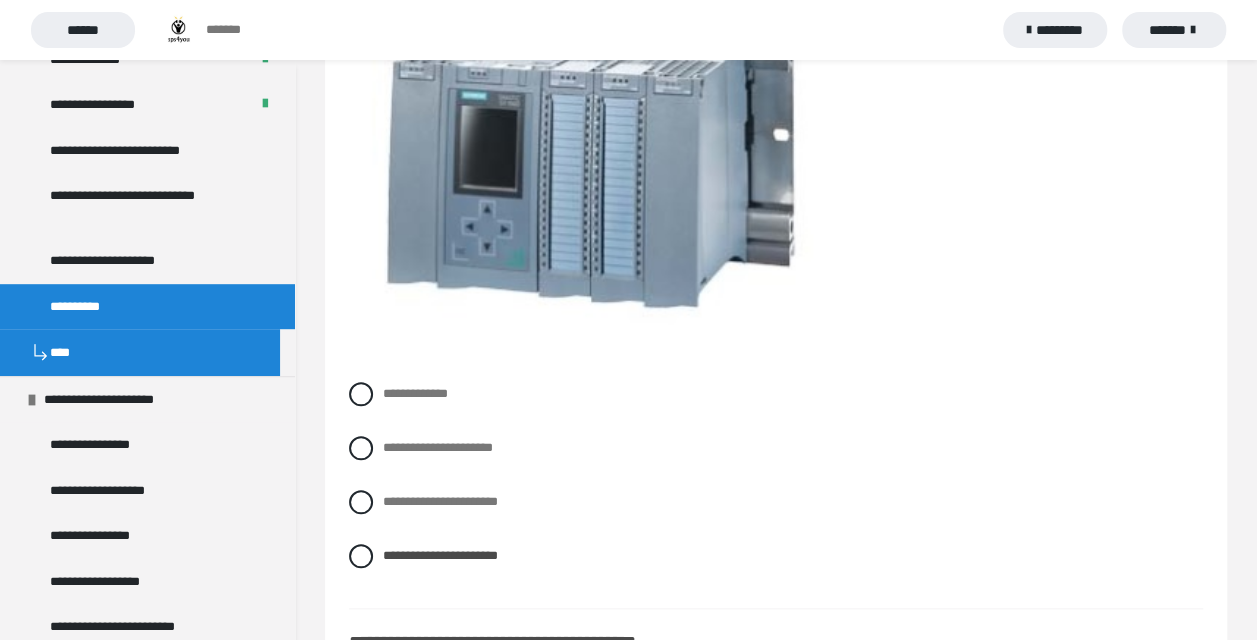 click on "**********" at bounding box center (776, 490) 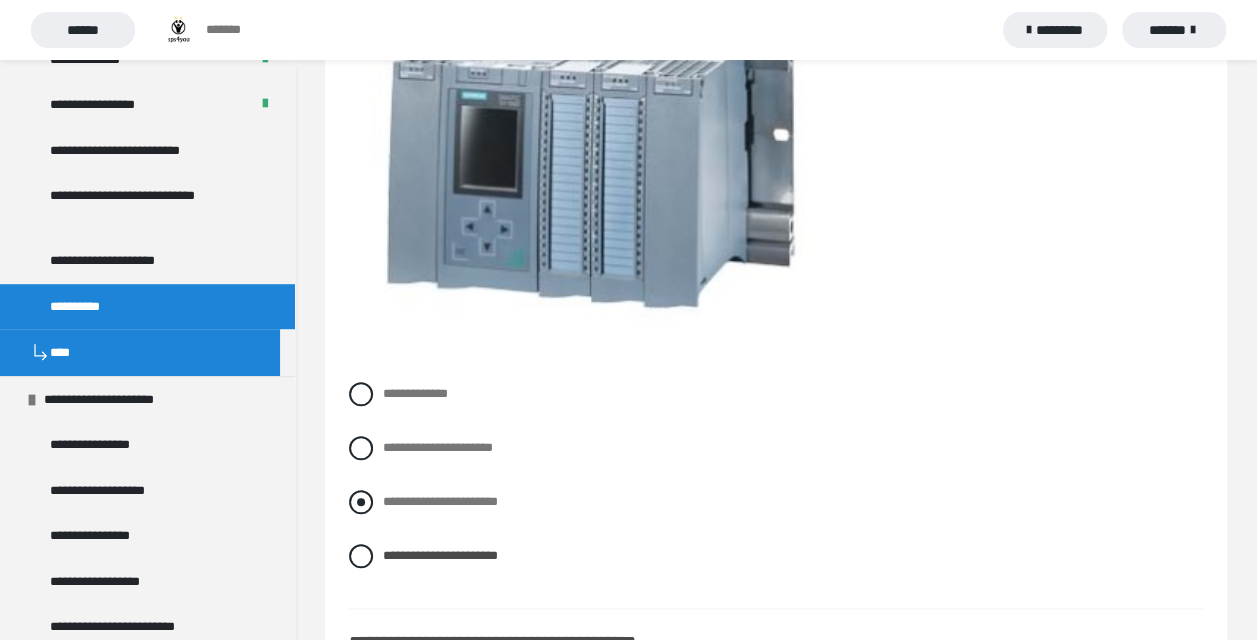 click on "**********" at bounding box center [440, 501] 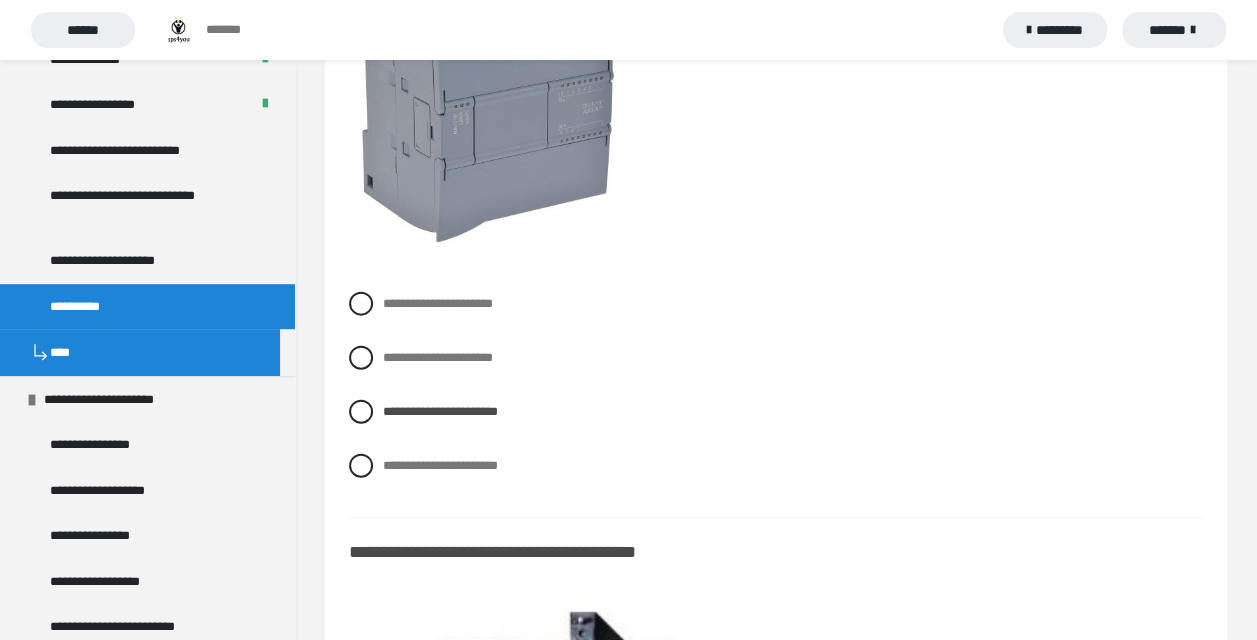 scroll, scrollTop: 2200, scrollLeft: 0, axis: vertical 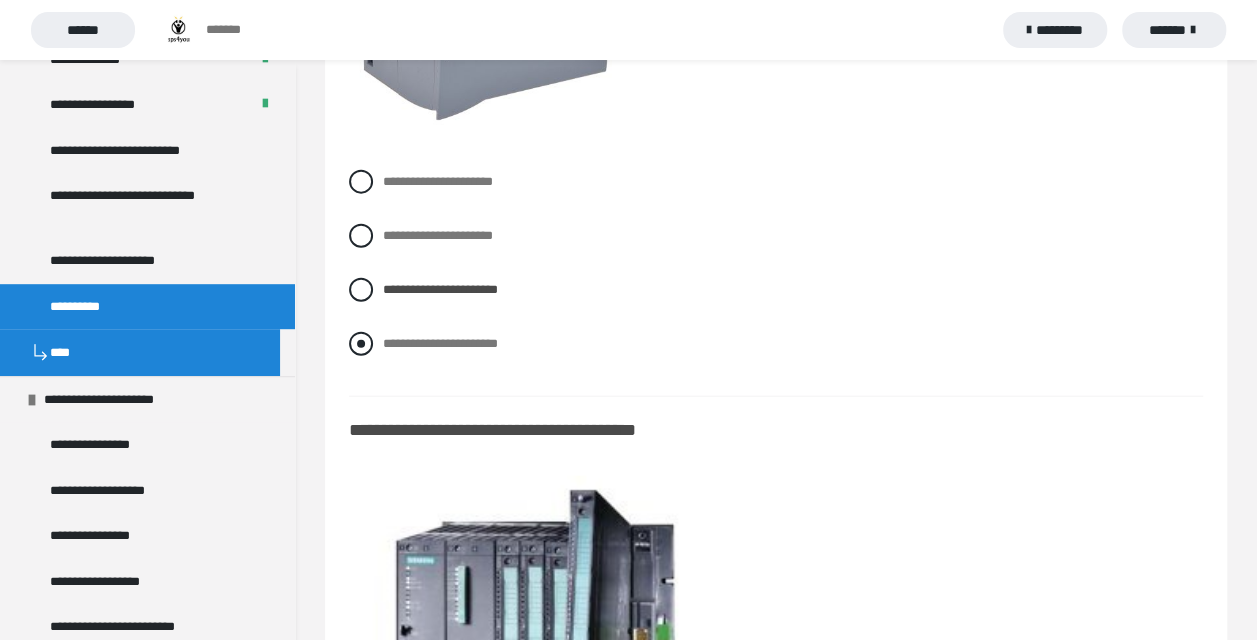 click on "**********" at bounding box center (440, 343) 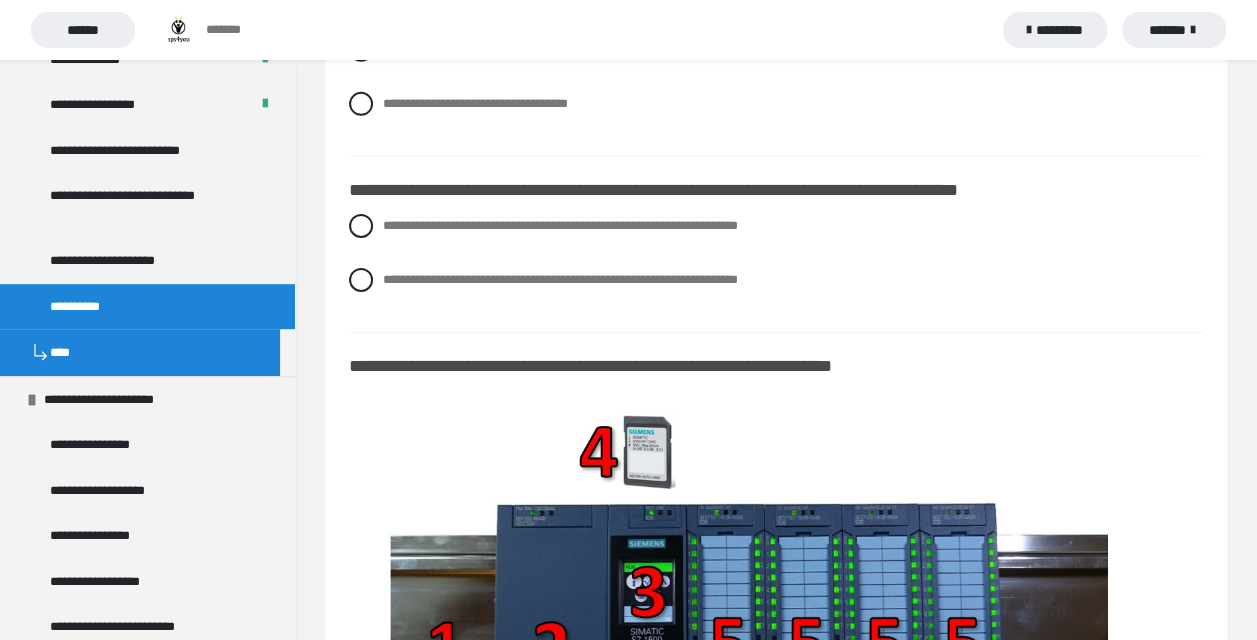 scroll, scrollTop: 3200, scrollLeft: 0, axis: vertical 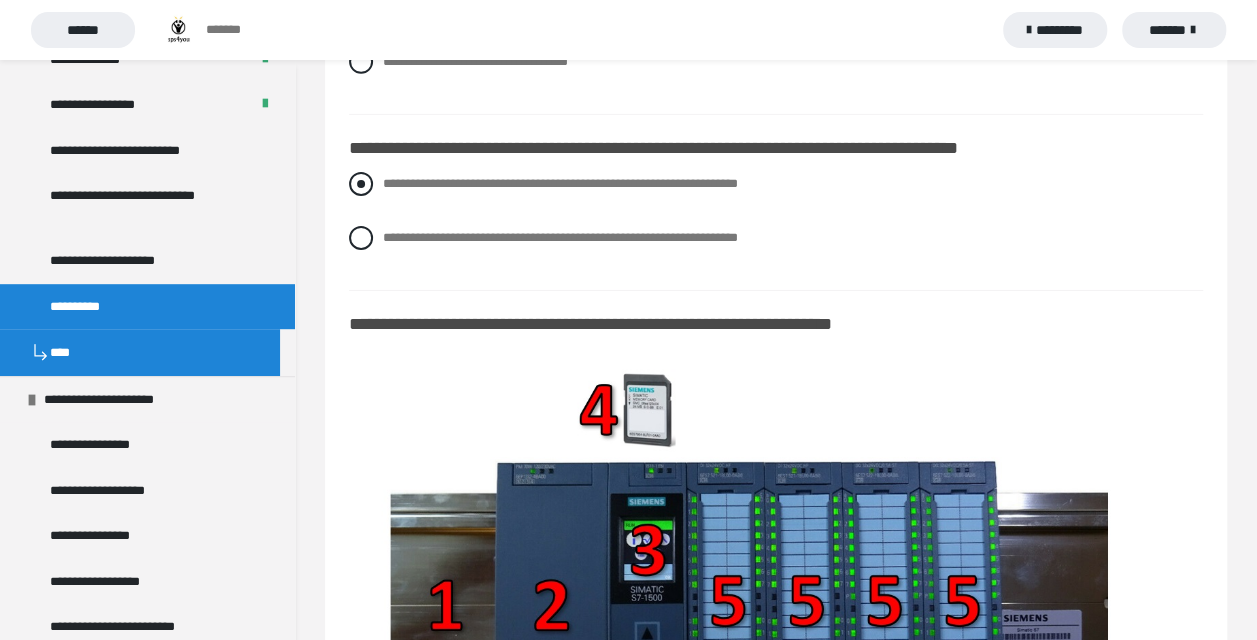 click on "**********" at bounding box center (776, 184) 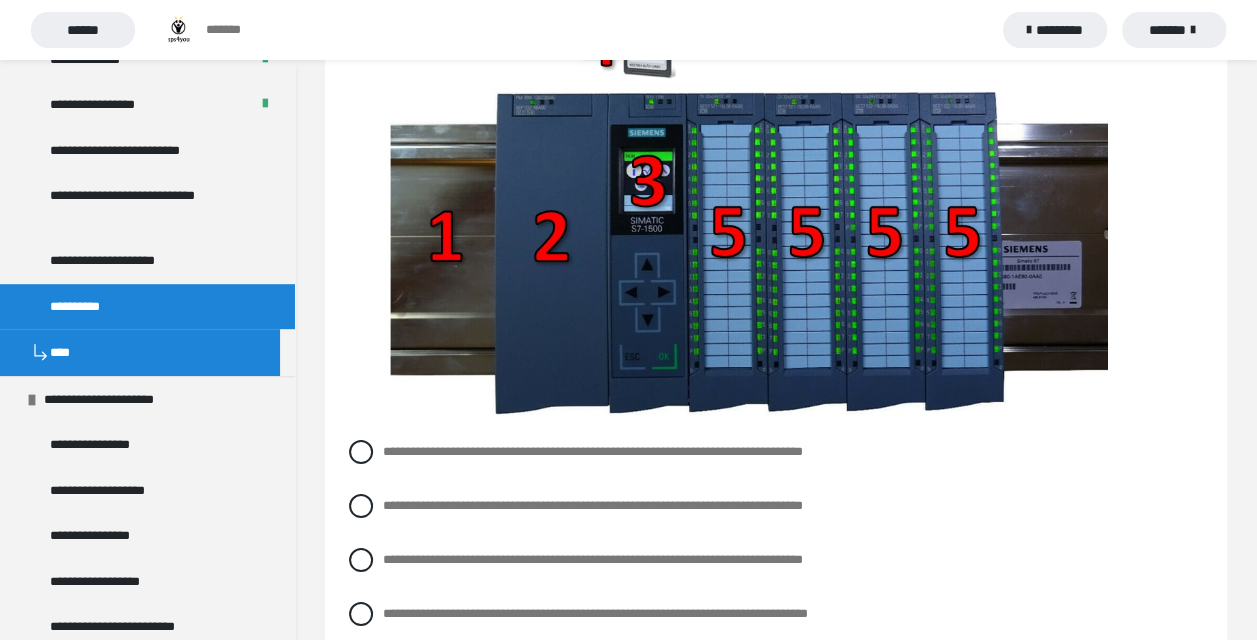 scroll, scrollTop: 3600, scrollLeft: 0, axis: vertical 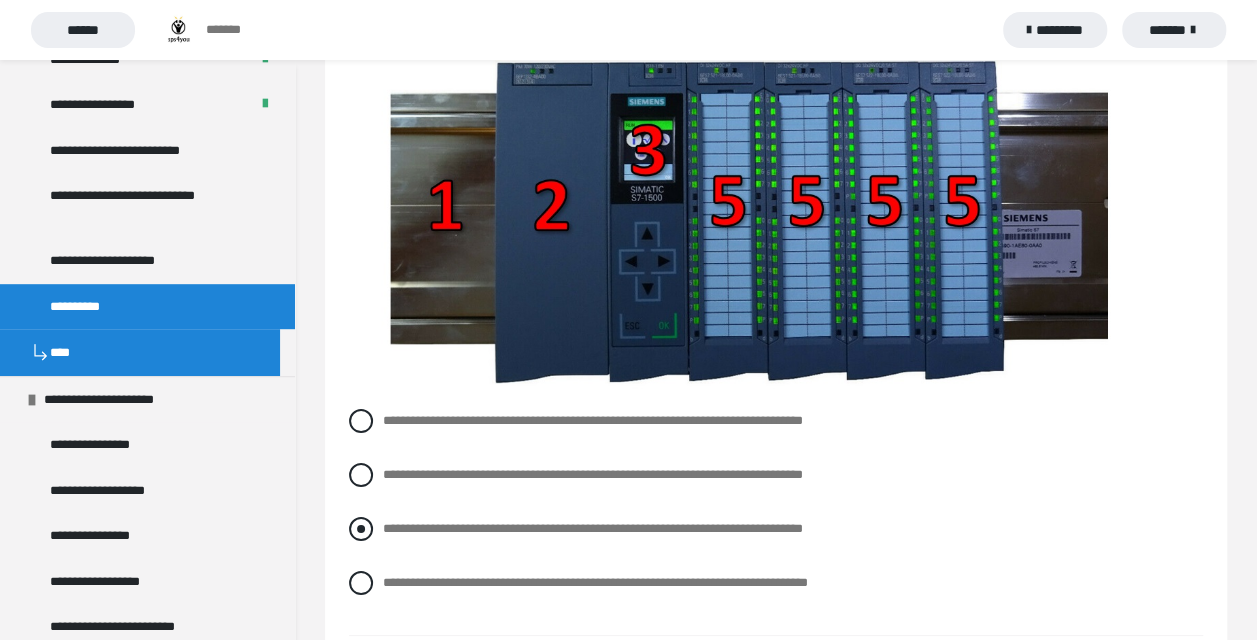 click on "**********" at bounding box center [593, 528] 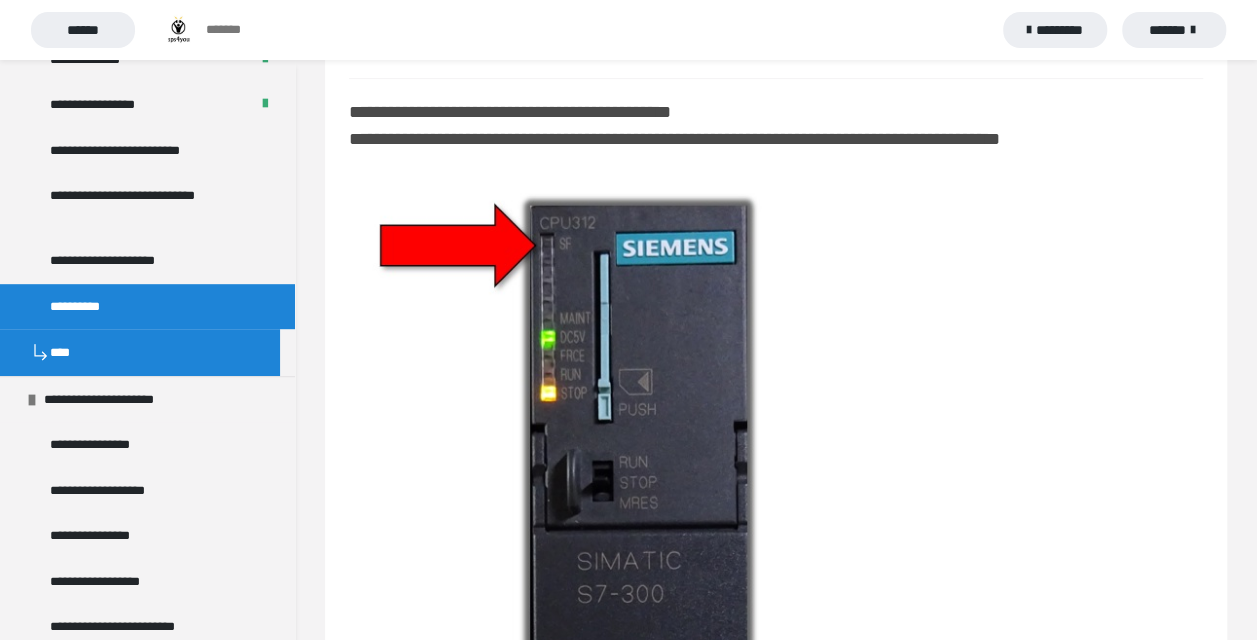 scroll, scrollTop: 4200, scrollLeft: 0, axis: vertical 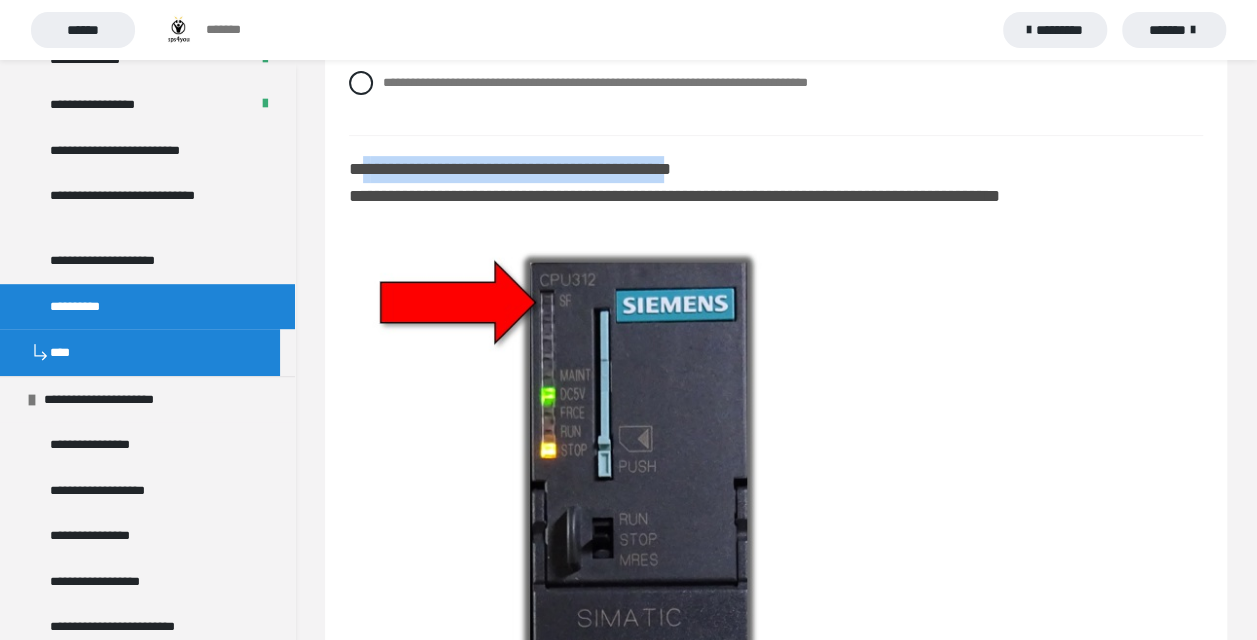 drag, startPoint x: 362, startPoint y: 170, endPoint x: 746, endPoint y: 162, distance: 384.0833 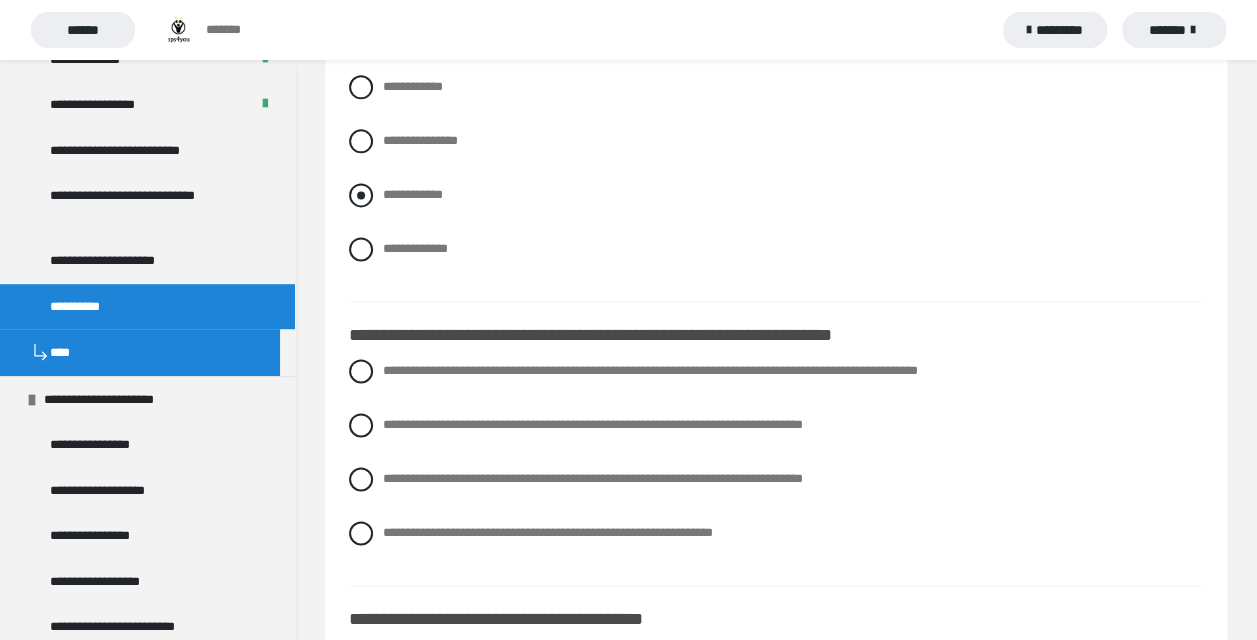scroll, scrollTop: 4900, scrollLeft: 0, axis: vertical 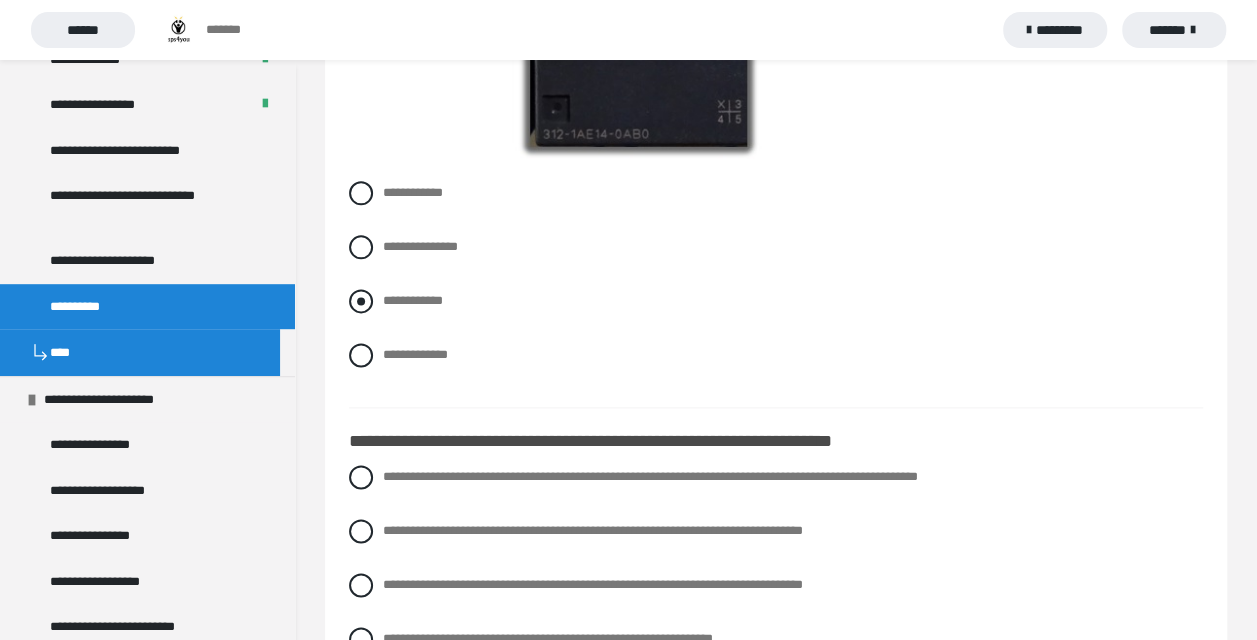 click on "**********" at bounding box center (776, 301) 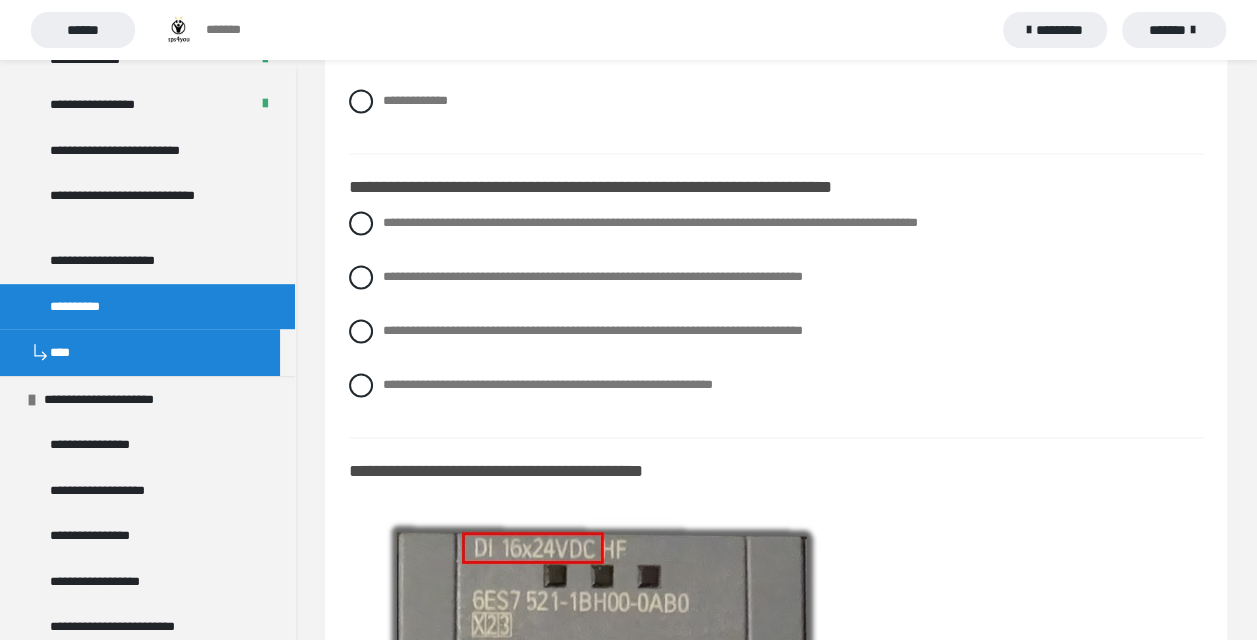 scroll, scrollTop: 5200, scrollLeft: 0, axis: vertical 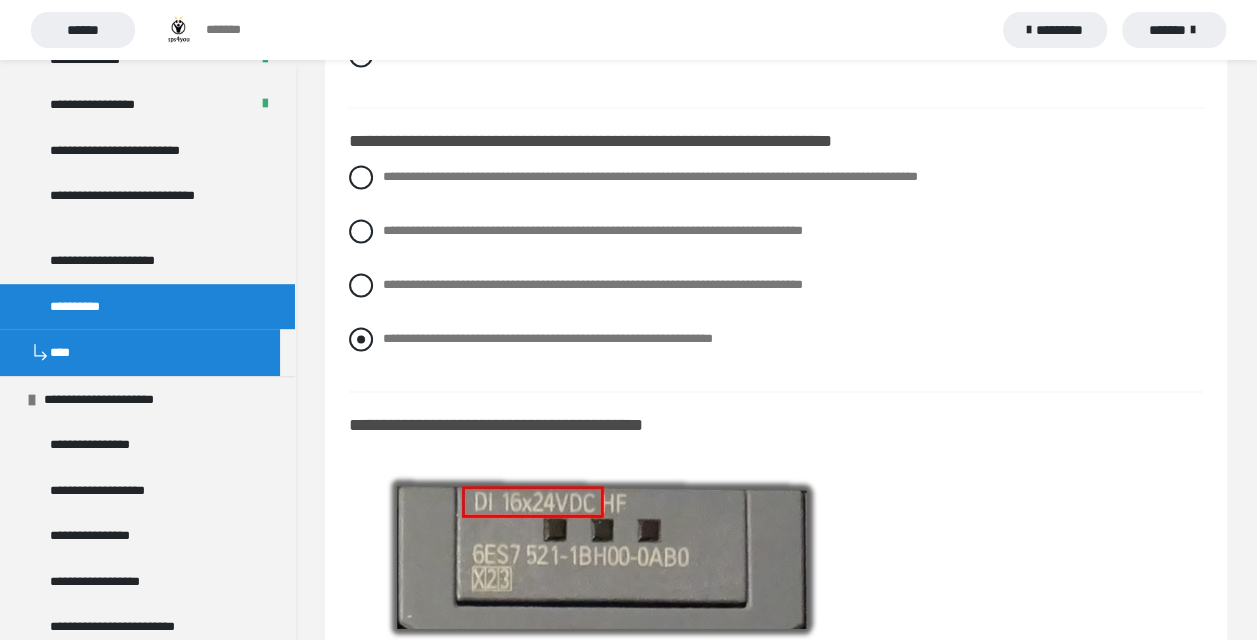 click on "**********" at bounding box center (548, 338) 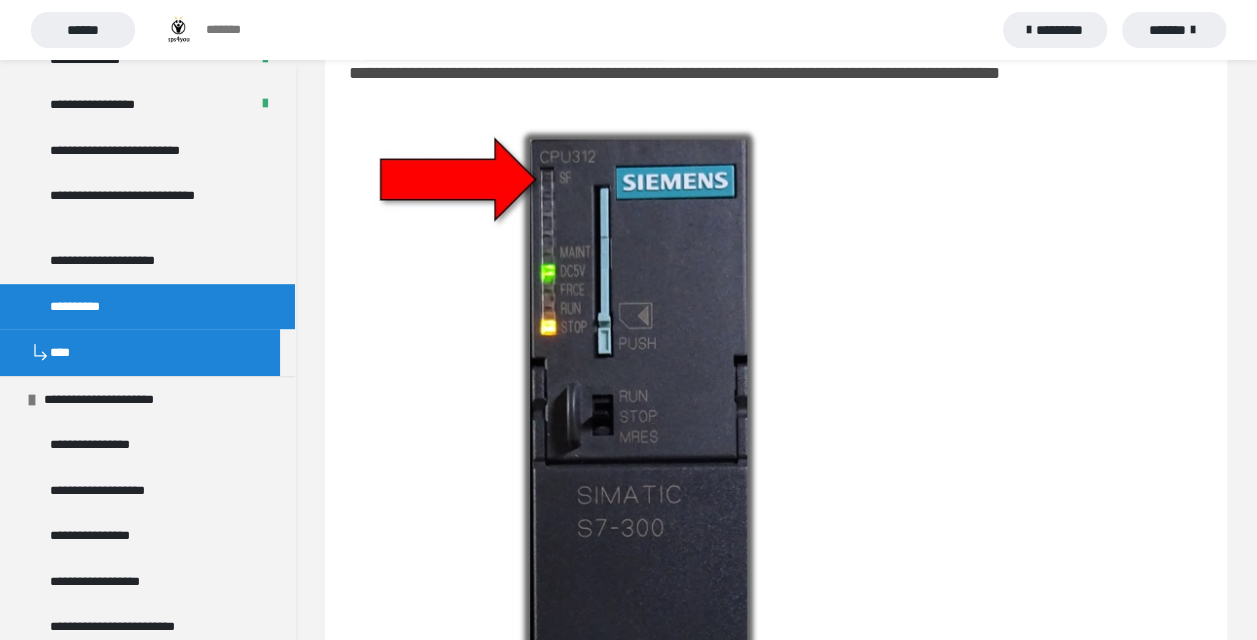 scroll, scrollTop: 4000, scrollLeft: 0, axis: vertical 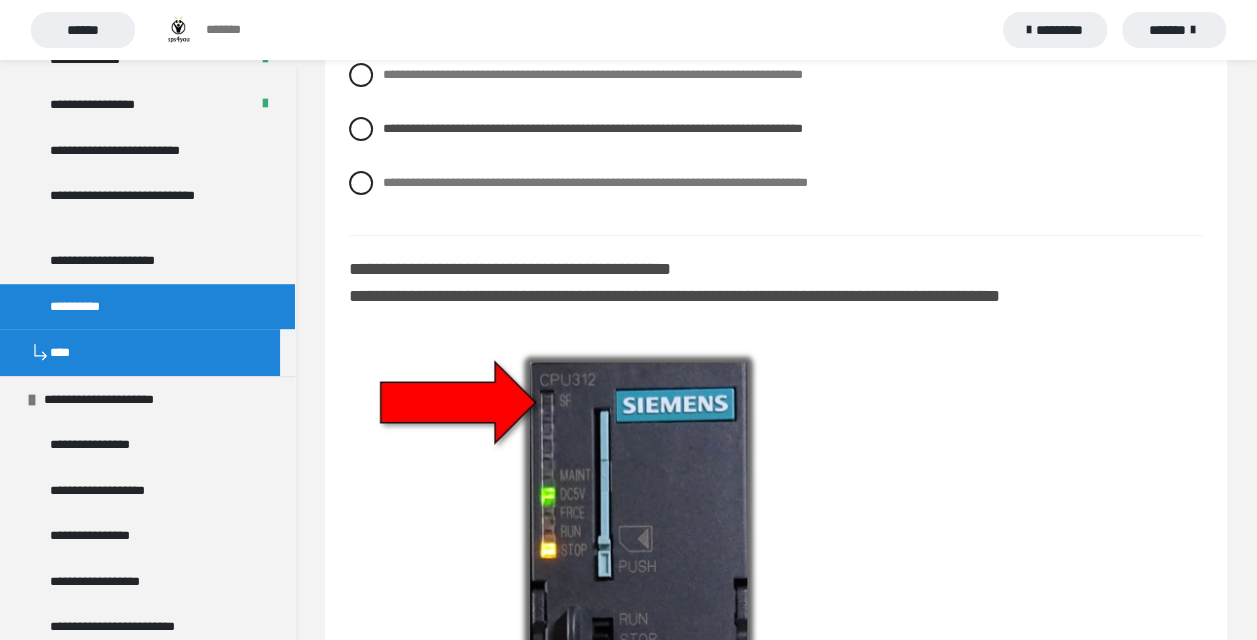 click on "**********" at bounding box center (776, 661) 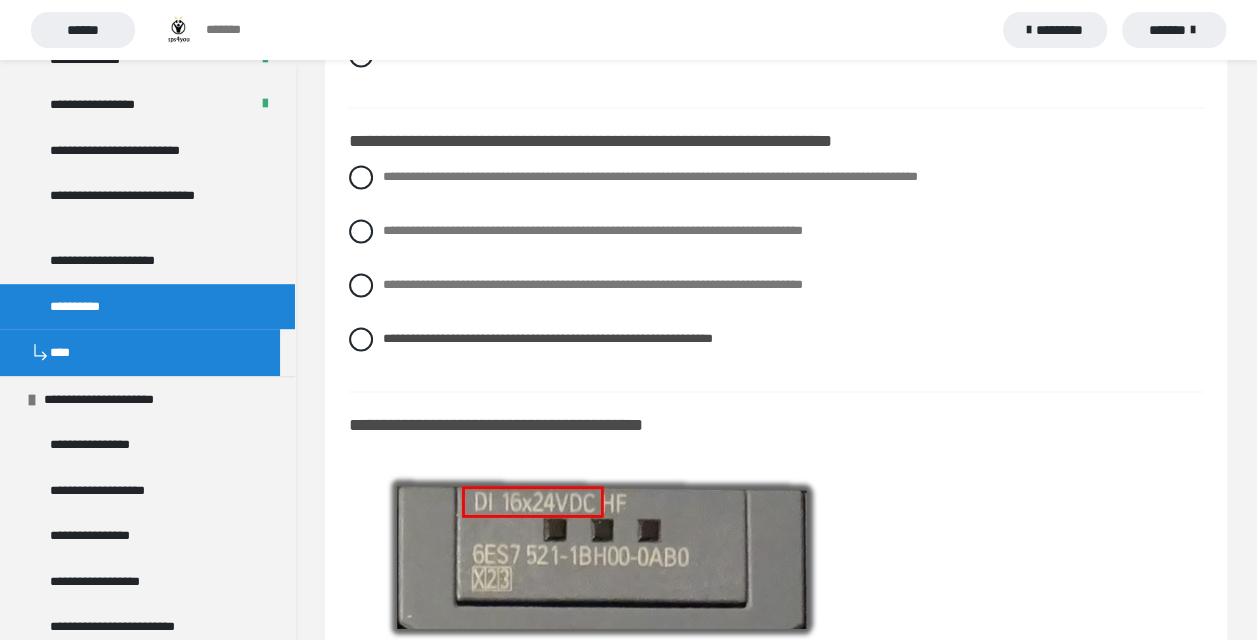 scroll, scrollTop: 5100, scrollLeft: 0, axis: vertical 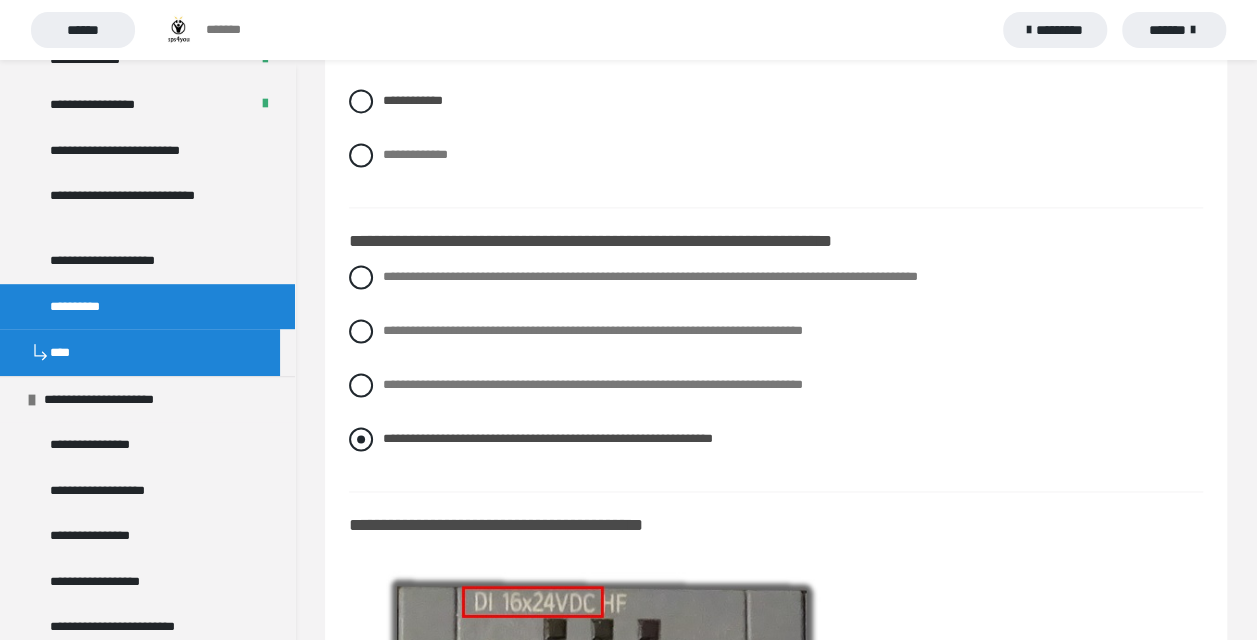 click at bounding box center (361, 439) 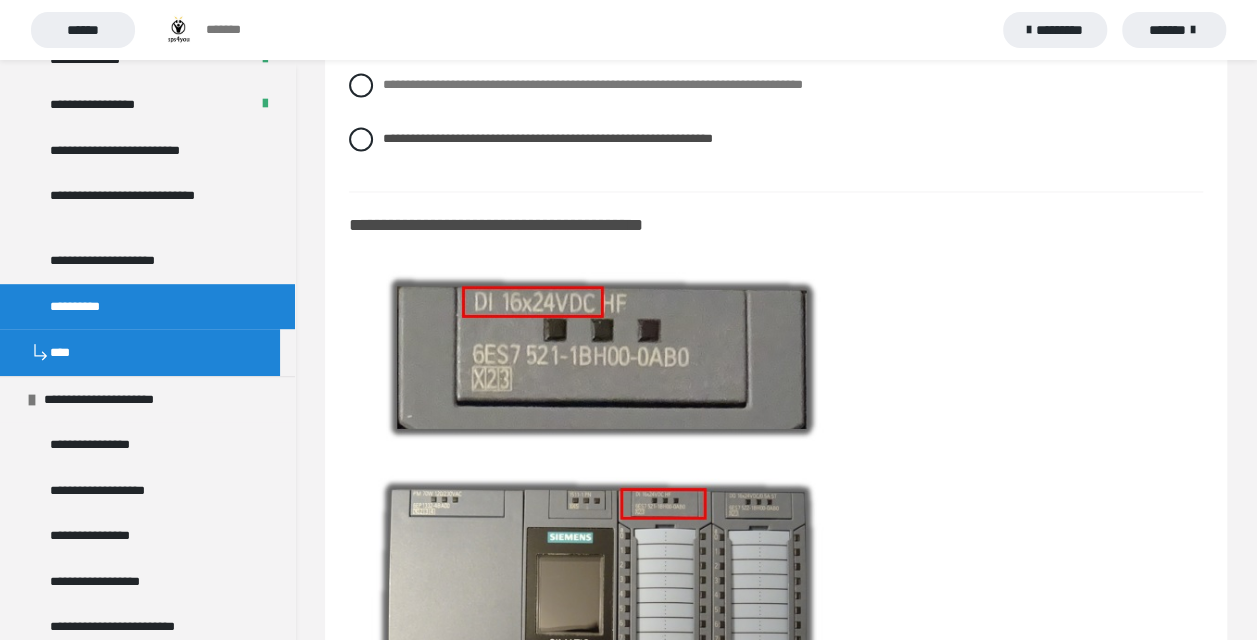 scroll, scrollTop: 5200, scrollLeft: 0, axis: vertical 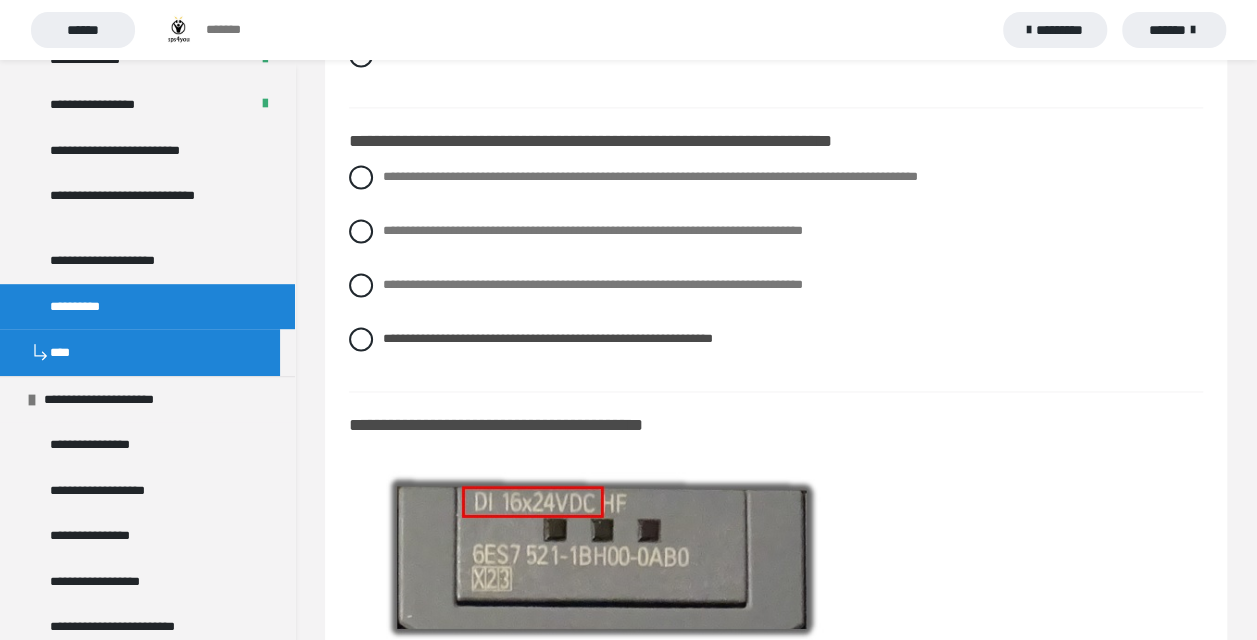 click on "**********" at bounding box center [776, 273] 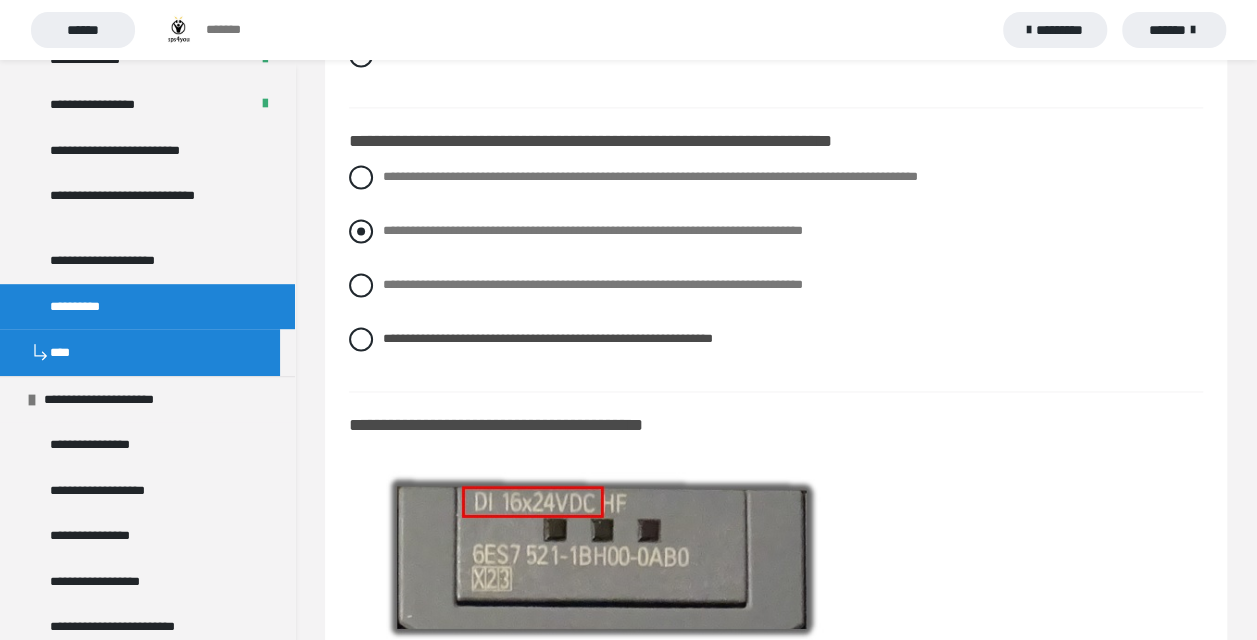 click at bounding box center [361, 231] 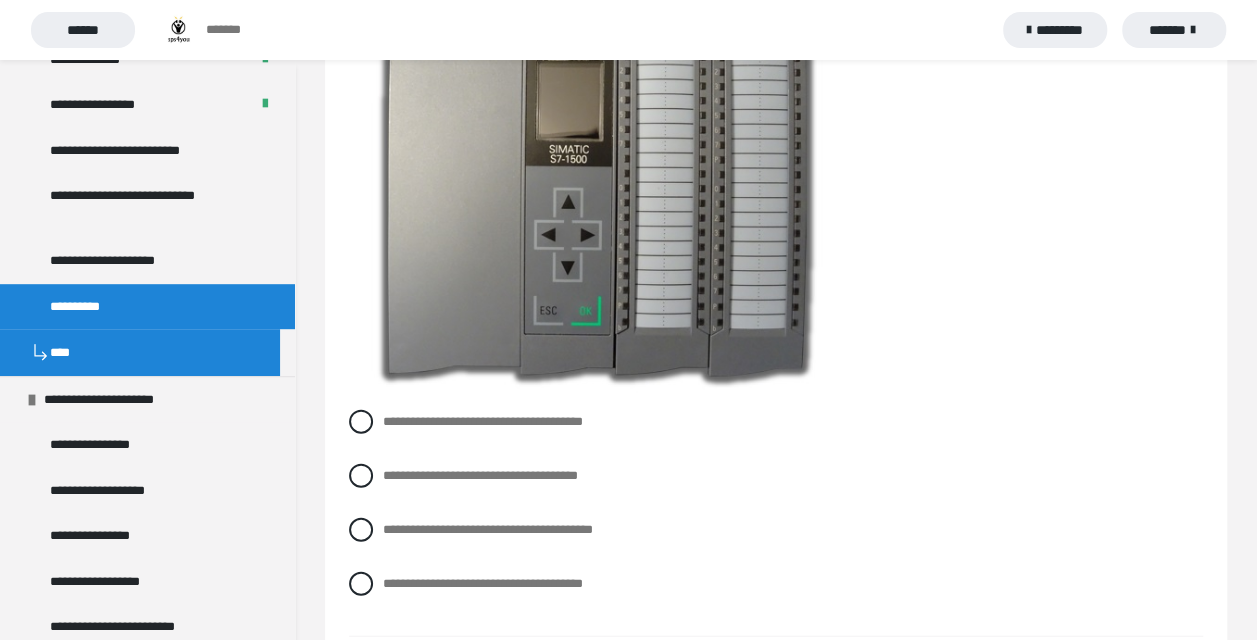 scroll, scrollTop: 6000, scrollLeft: 0, axis: vertical 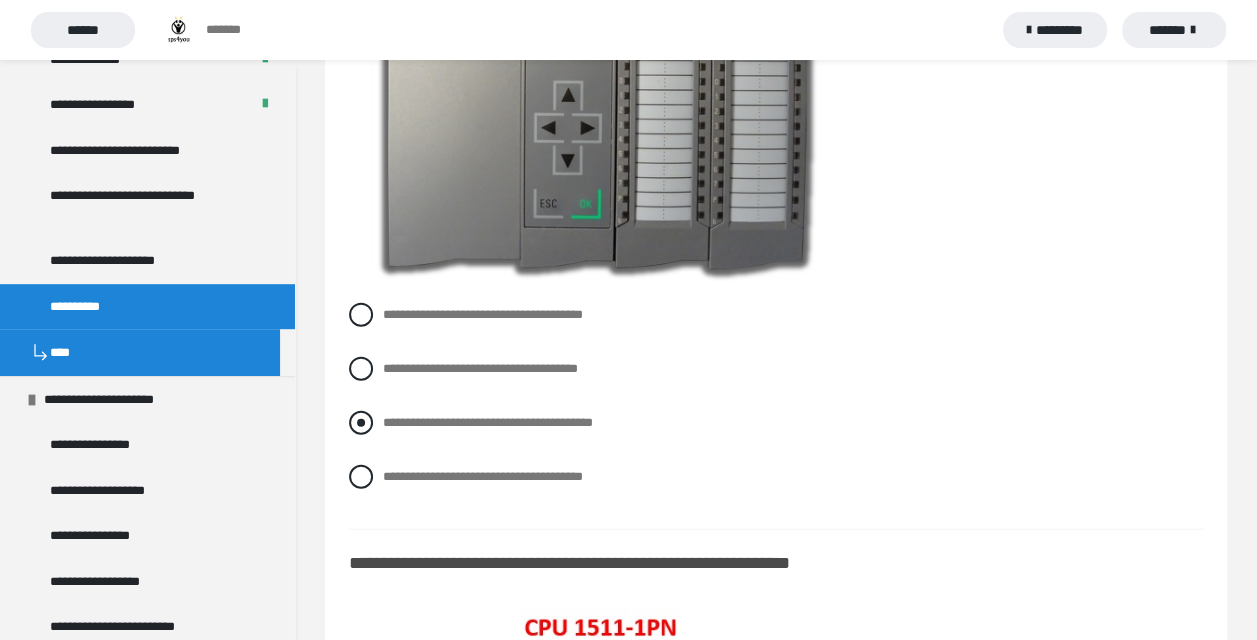 click on "**********" at bounding box center (488, 422) 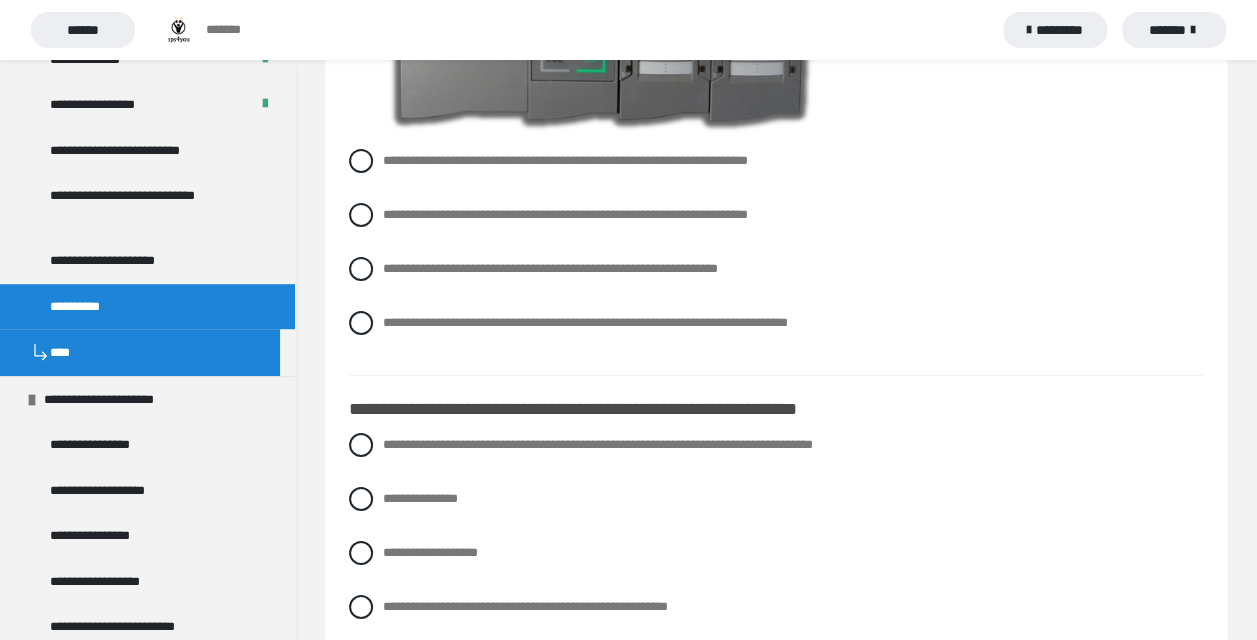 scroll, scrollTop: 7000, scrollLeft: 0, axis: vertical 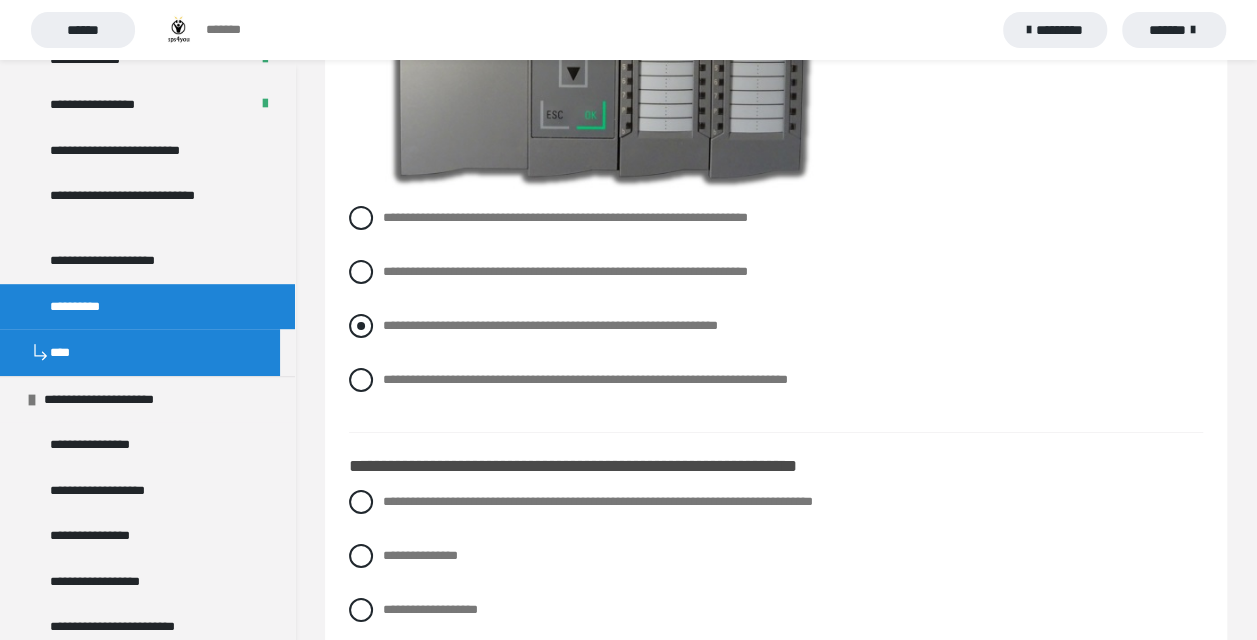 click on "**********" at bounding box center [550, 325] 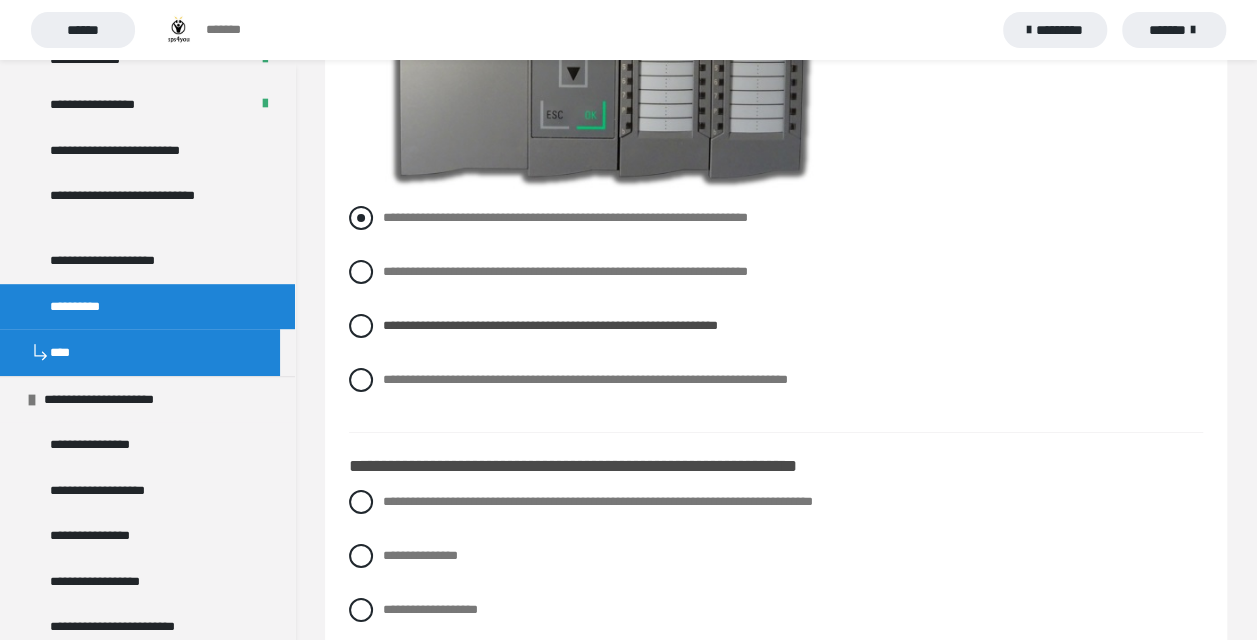 click on "**********" at bounding box center [565, 217] 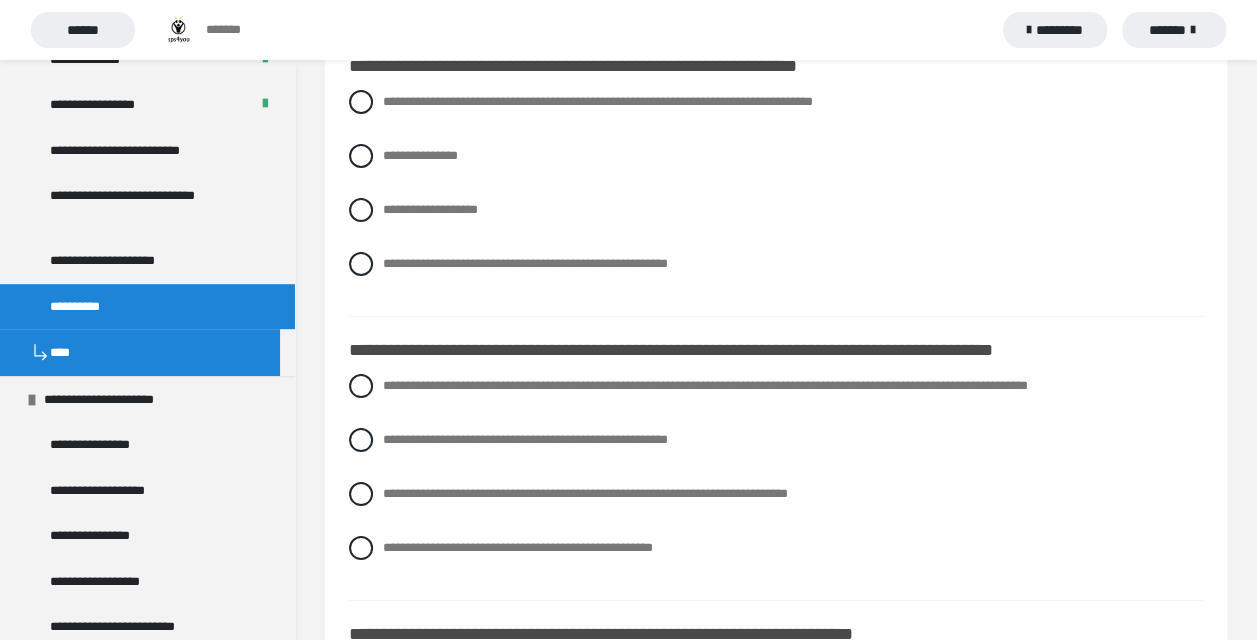 scroll, scrollTop: 7300, scrollLeft: 0, axis: vertical 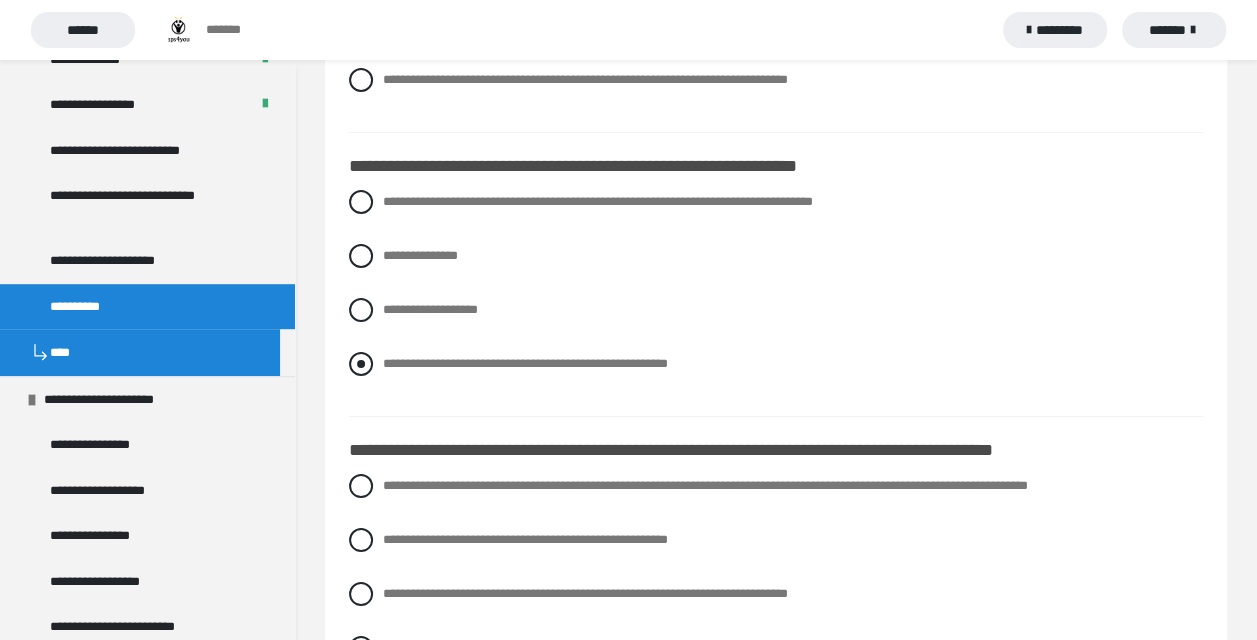 click on "**********" at bounding box center [525, 363] 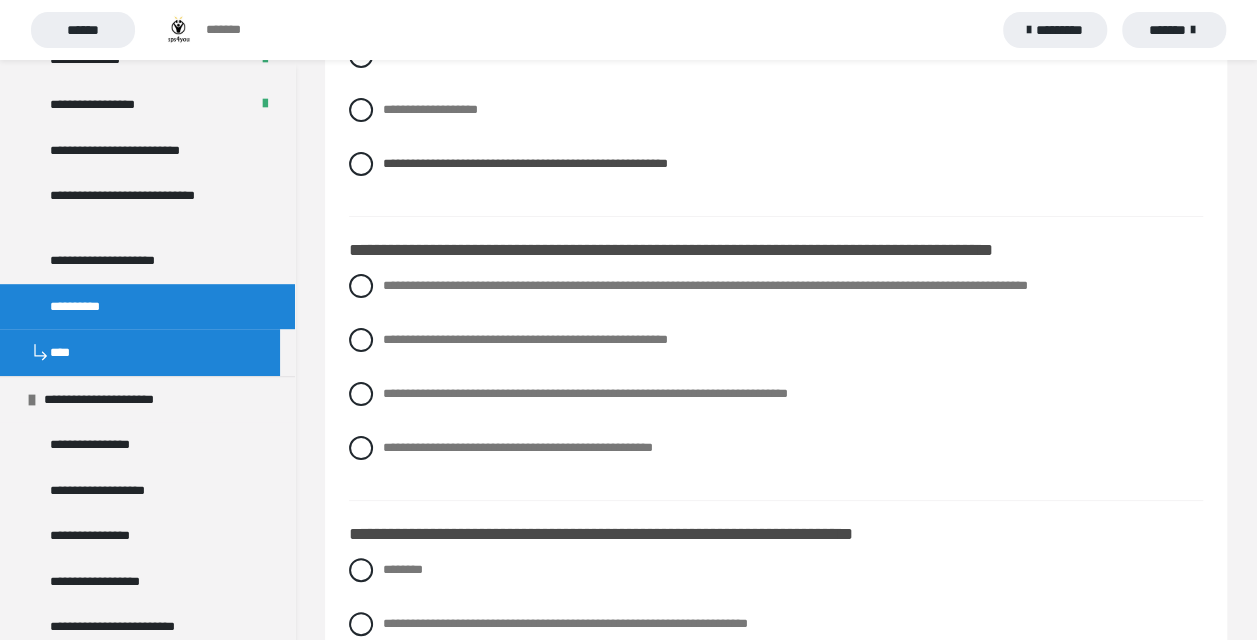 scroll, scrollTop: 7600, scrollLeft: 0, axis: vertical 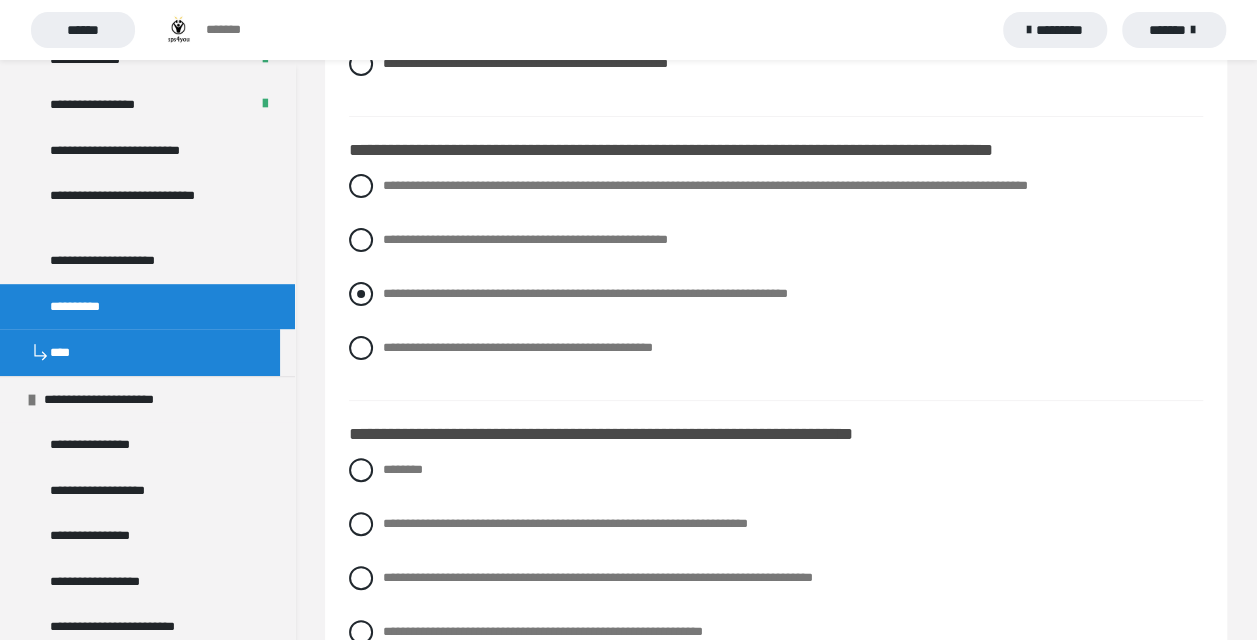 click on "**********" at bounding box center [776, 294] 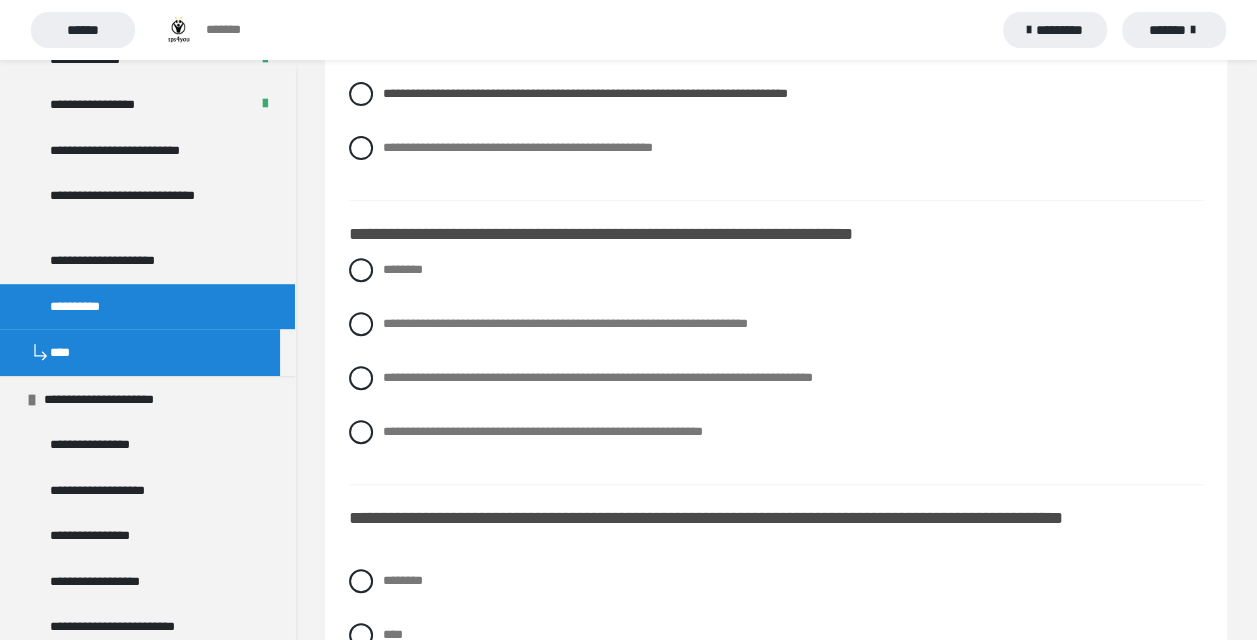 scroll, scrollTop: 7900, scrollLeft: 0, axis: vertical 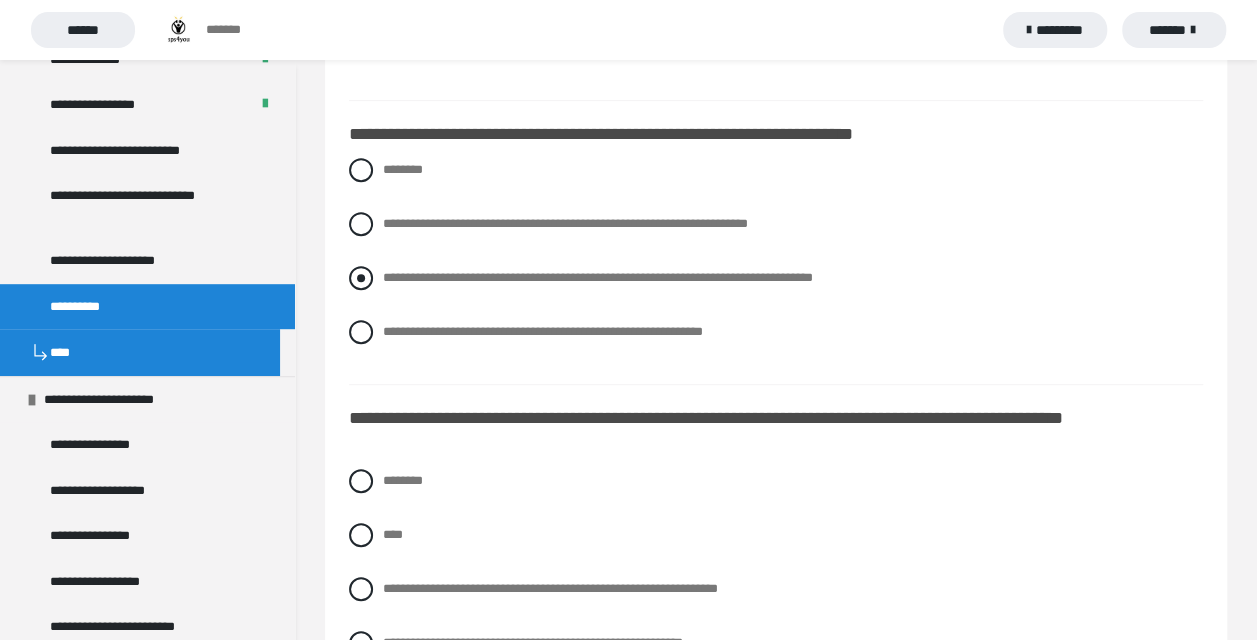 click on "**********" at bounding box center [776, 278] 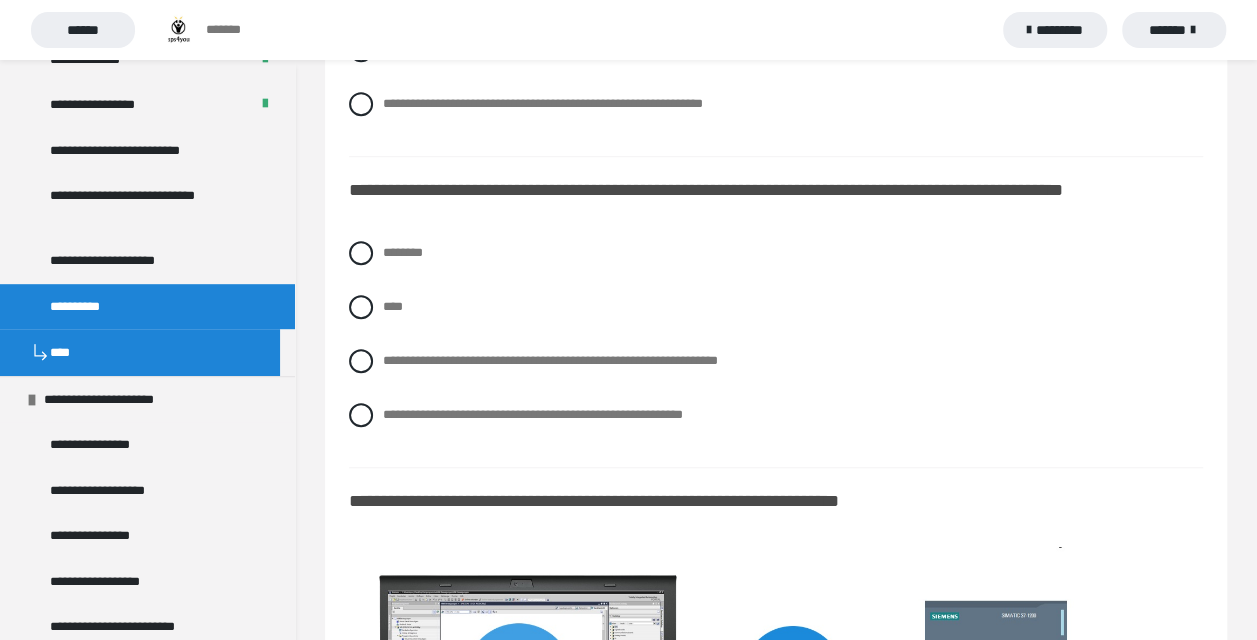 scroll, scrollTop: 8100, scrollLeft: 0, axis: vertical 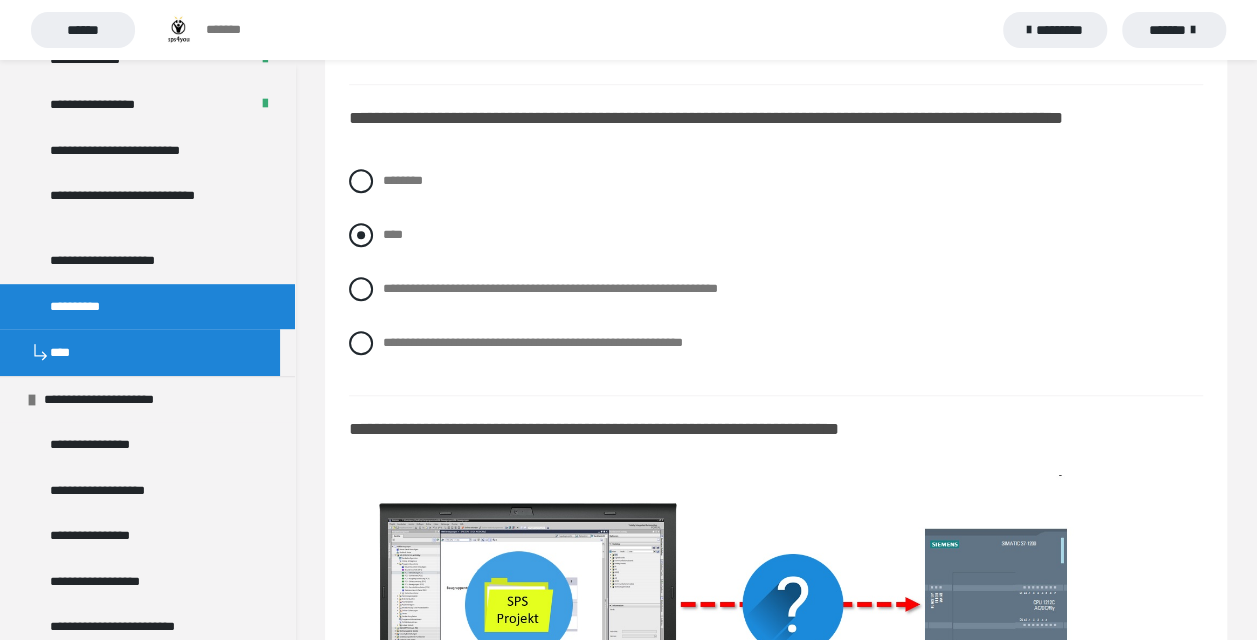 click on "****" at bounding box center (776, 235) 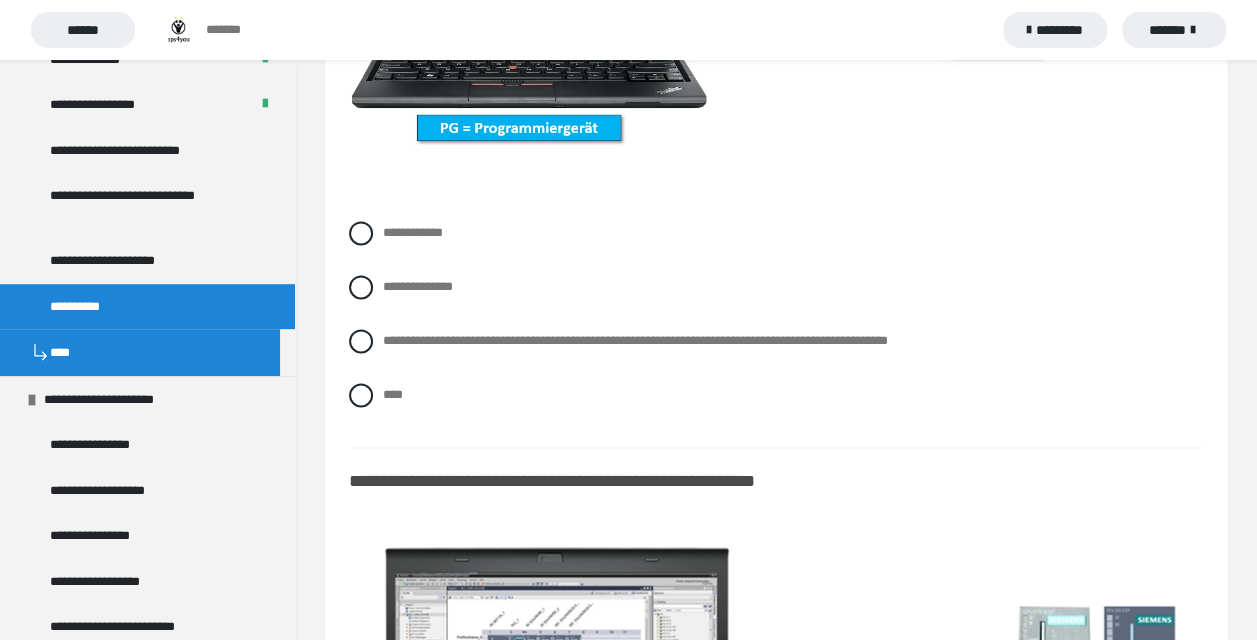 scroll, scrollTop: 8900, scrollLeft: 0, axis: vertical 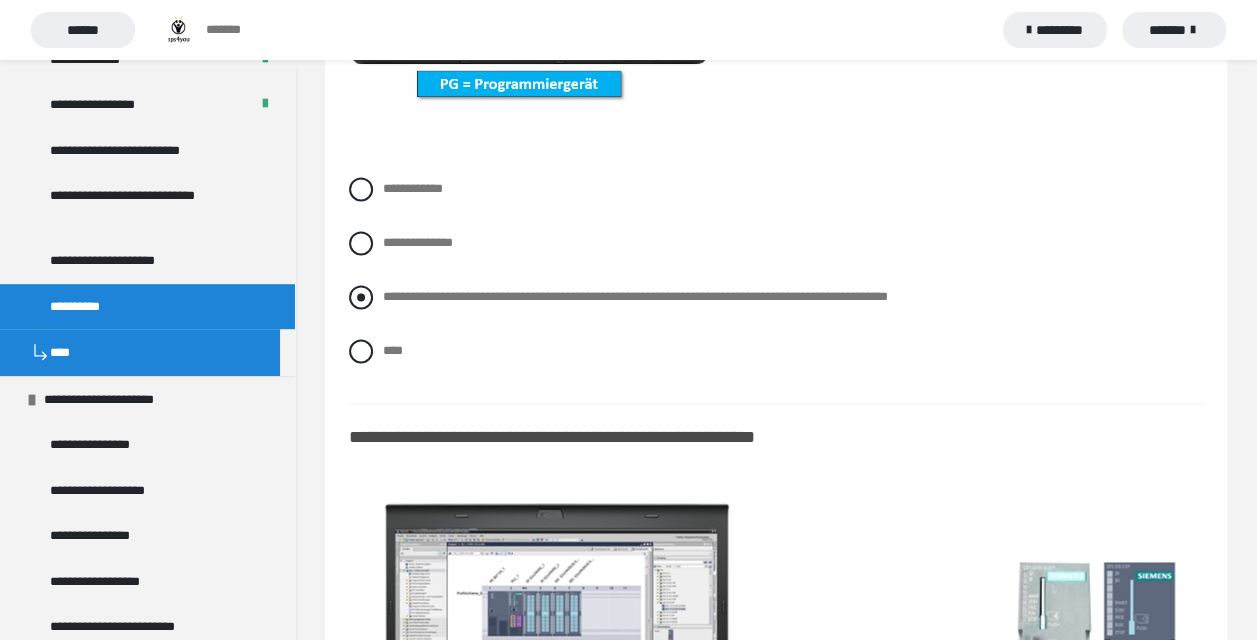click on "**********" at bounding box center (635, 296) 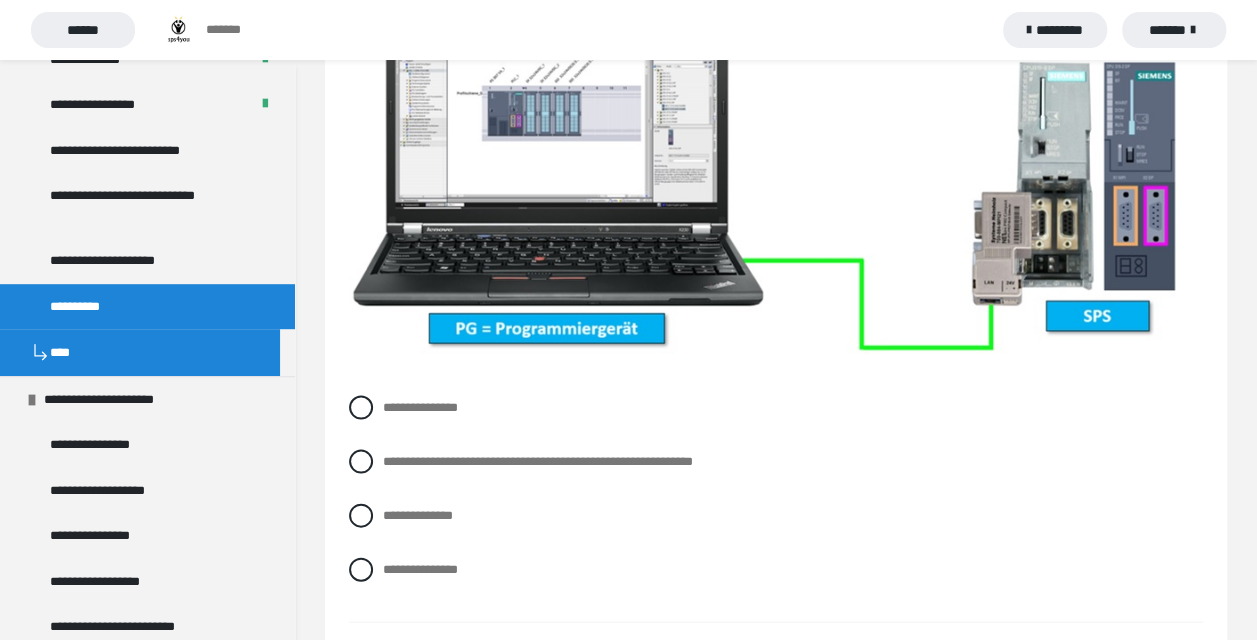 scroll, scrollTop: 9500, scrollLeft: 0, axis: vertical 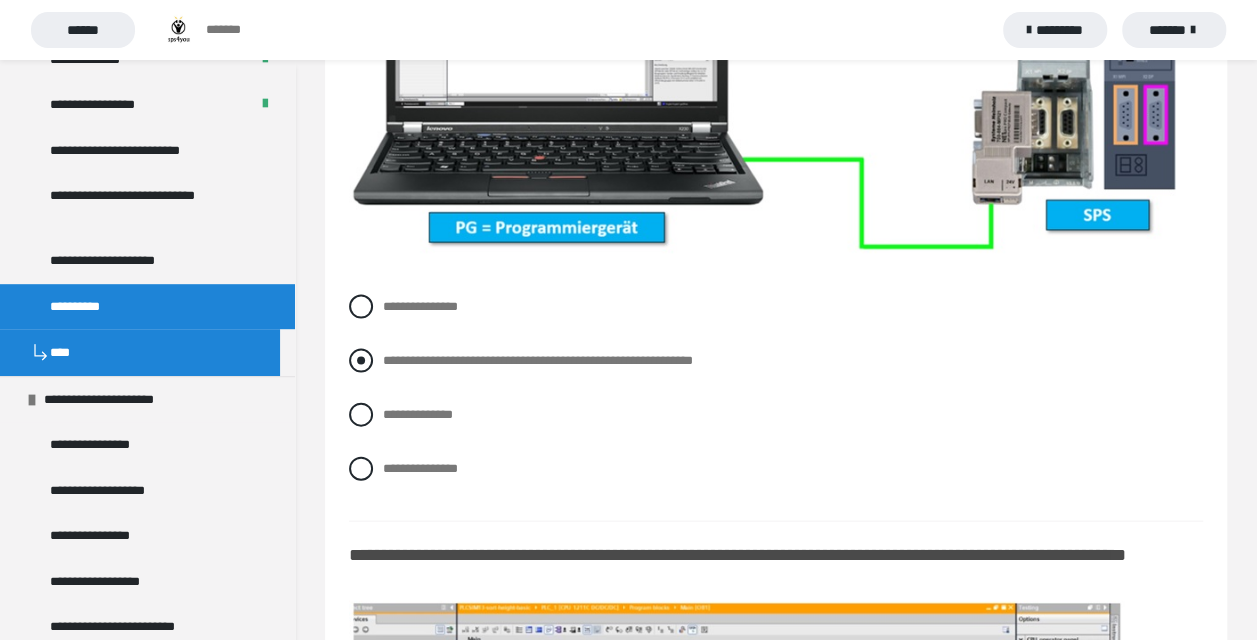 click on "**********" at bounding box center (538, 360) 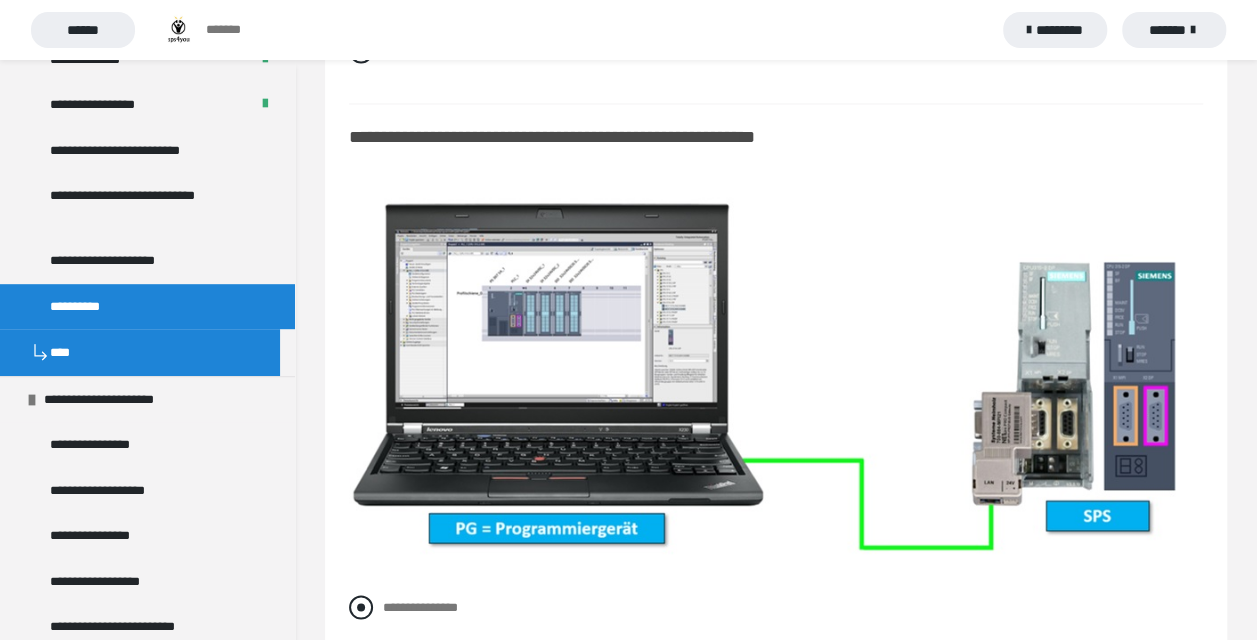 scroll, scrollTop: 9500, scrollLeft: 0, axis: vertical 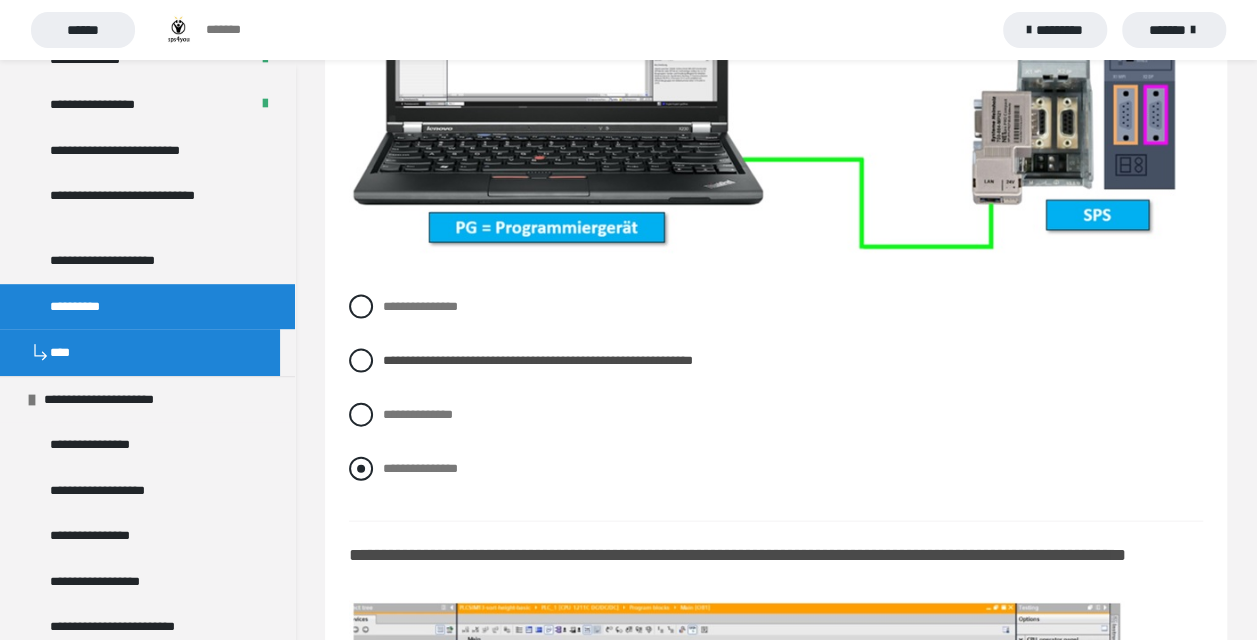 click on "**********" at bounding box center [420, 468] 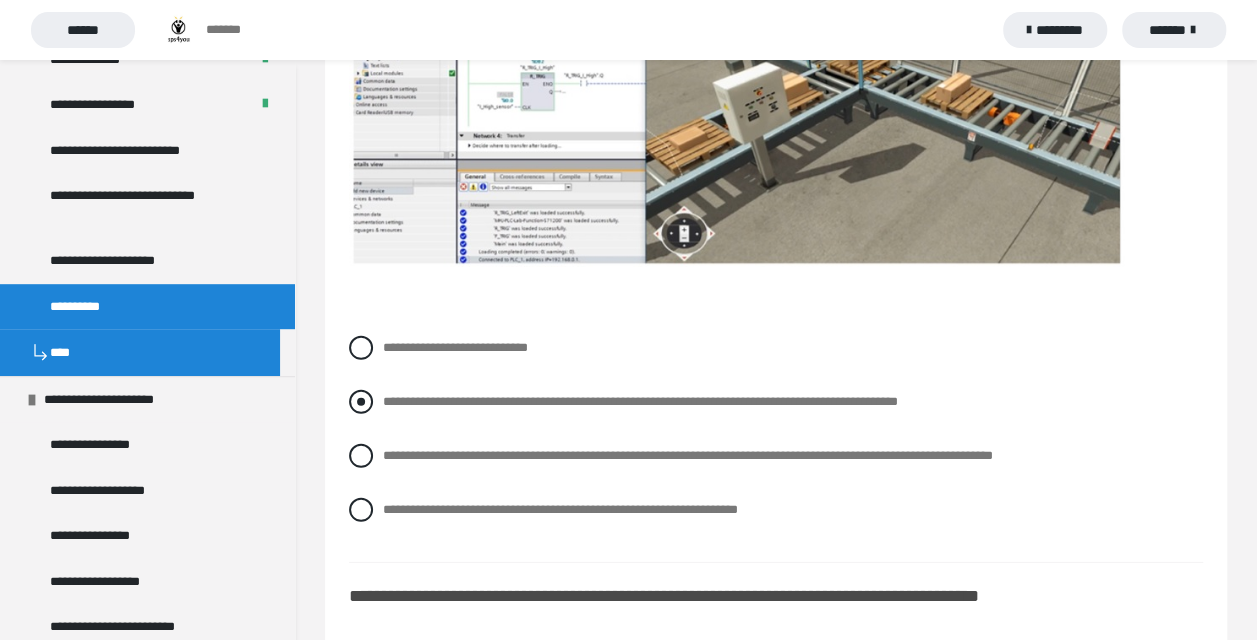 scroll, scrollTop: 10200, scrollLeft: 0, axis: vertical 